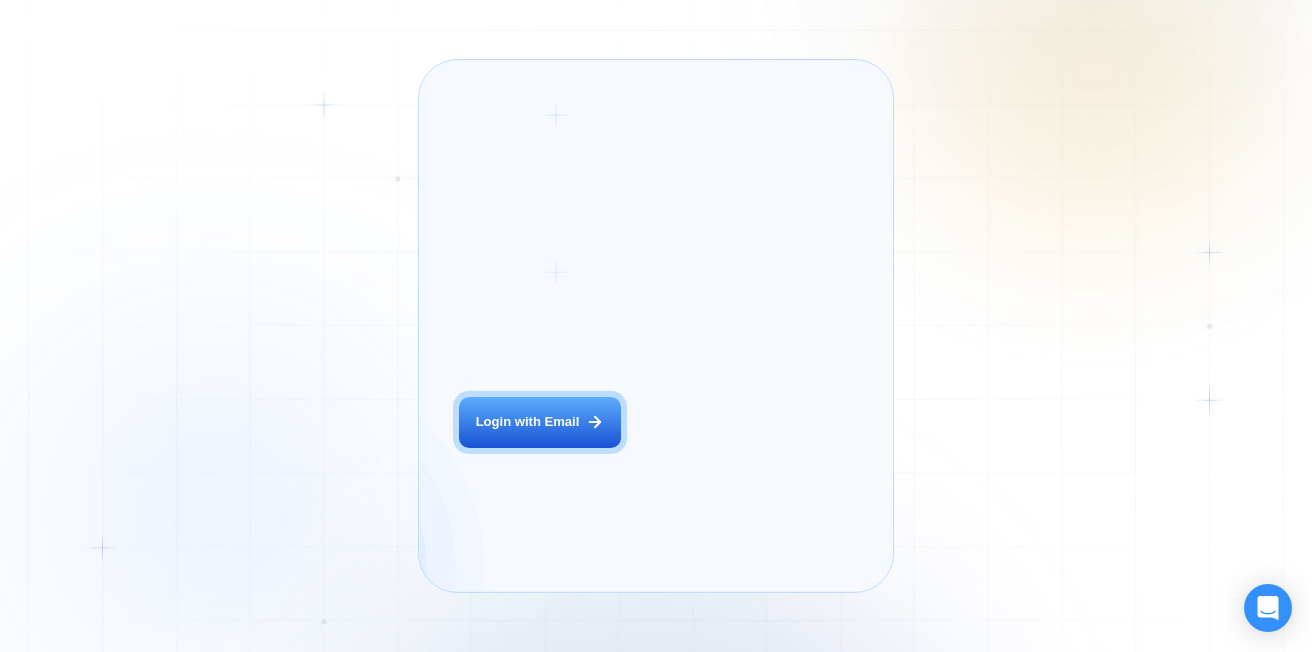 scroll, scrollTop: 0, scrollLeft: 0, axis: both 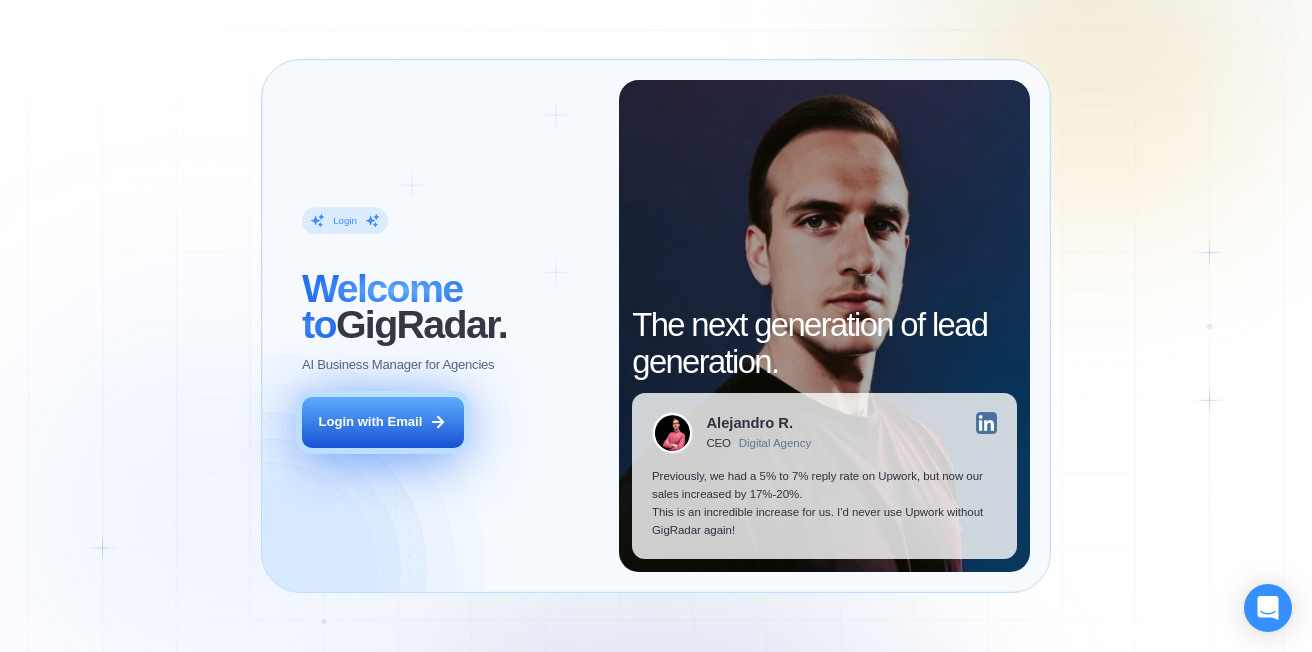 click on "Login with Email" at bounding box center (371, 422) 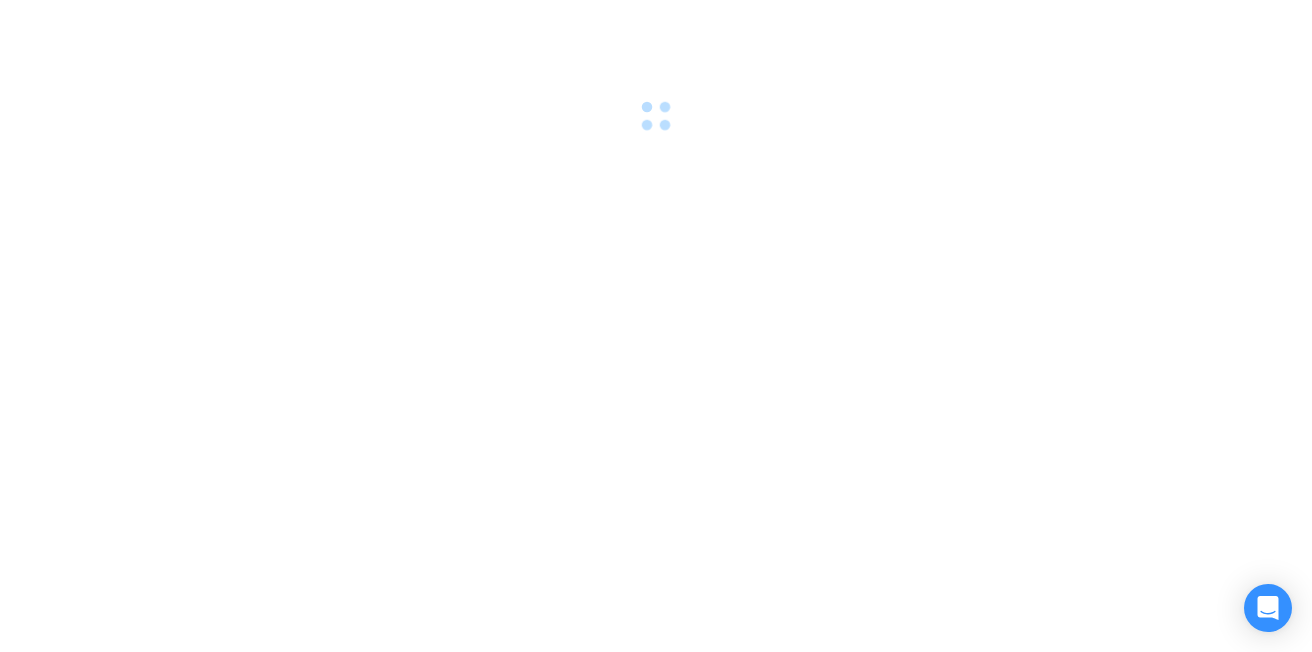 scroll, scrollTop: 0, scrollLeft: 0, axis: both 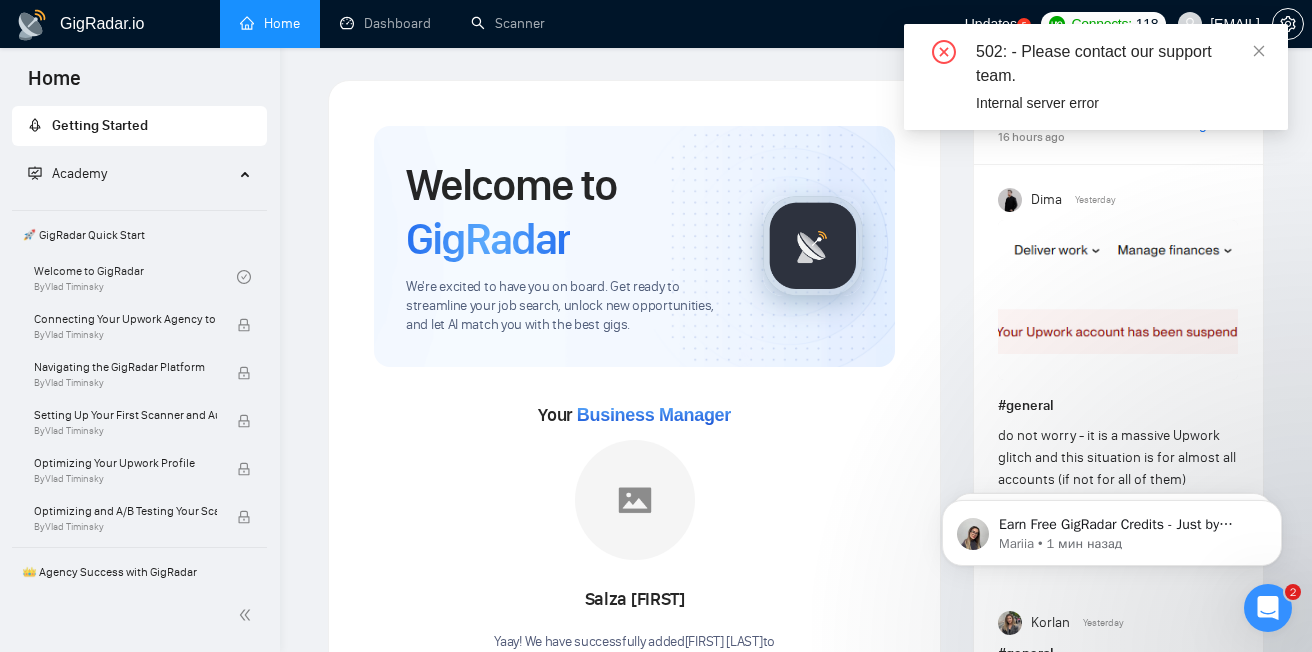 click on "GigRadar.io Home Dashboard Scanner Updates
5
Connects: 118 [EMAIL] Welcome to  GigRadar We're excited to have you on board. Get ready to streamline your job search, unlock new opportunities, and let AI match you with the best gigs. Your   Business Manager [LAST]   [FIRST] [LAST]! We have successfully added  [LAST] [LAST]  to   Golden Compass . Set up your Country-Specific  Business Manager Set up your United States or United Kingdom Business Manager to access country-specific opportunities. Contact our team GigRadar Automation Set Up a   Scanner Enable the scanner for AI matching and real-time job alerts. Enable   Opportunity Alerts Keep updated on top matches and new jobs. Enable   Automatic Proposal Send Never miss any opportunities. GigRadar Community Join GigRadar   Community Connect with the GigRadar Slack Community for updates, job opportunities, partnerships, and support. Make your   First Post Level Up Your Skill Explore" at bounding box center [796, 1097] 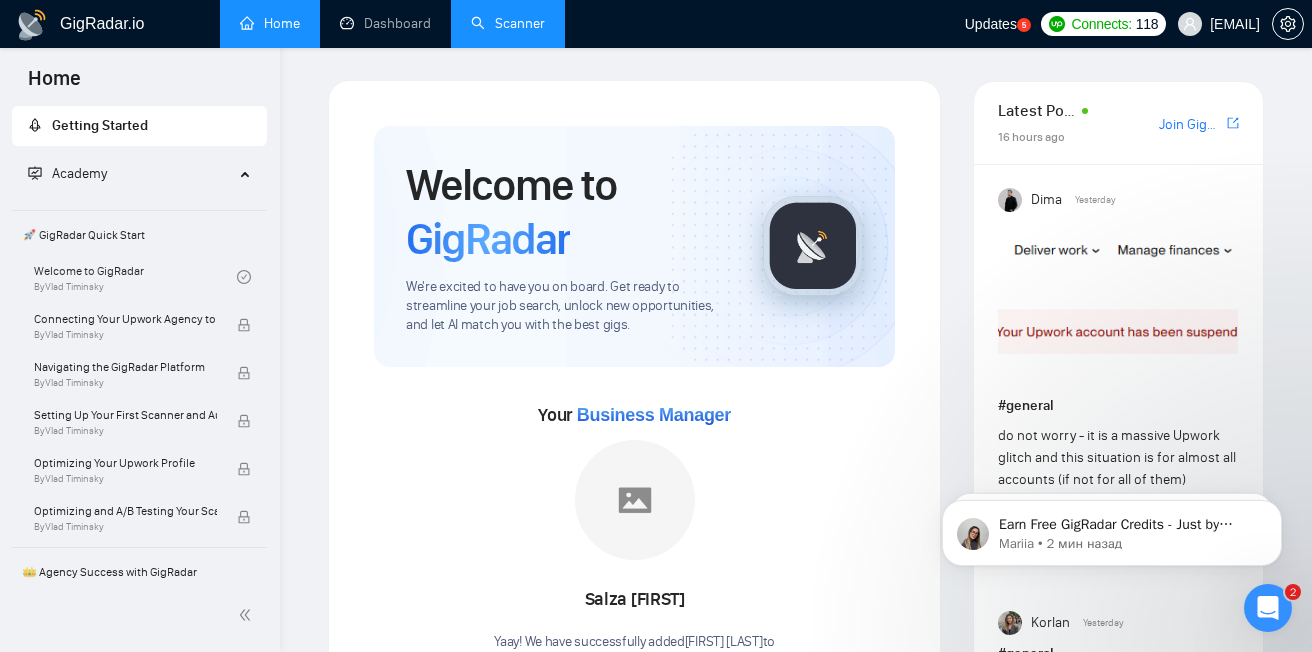 click on "Scanner" at bounding box center (508, 23) 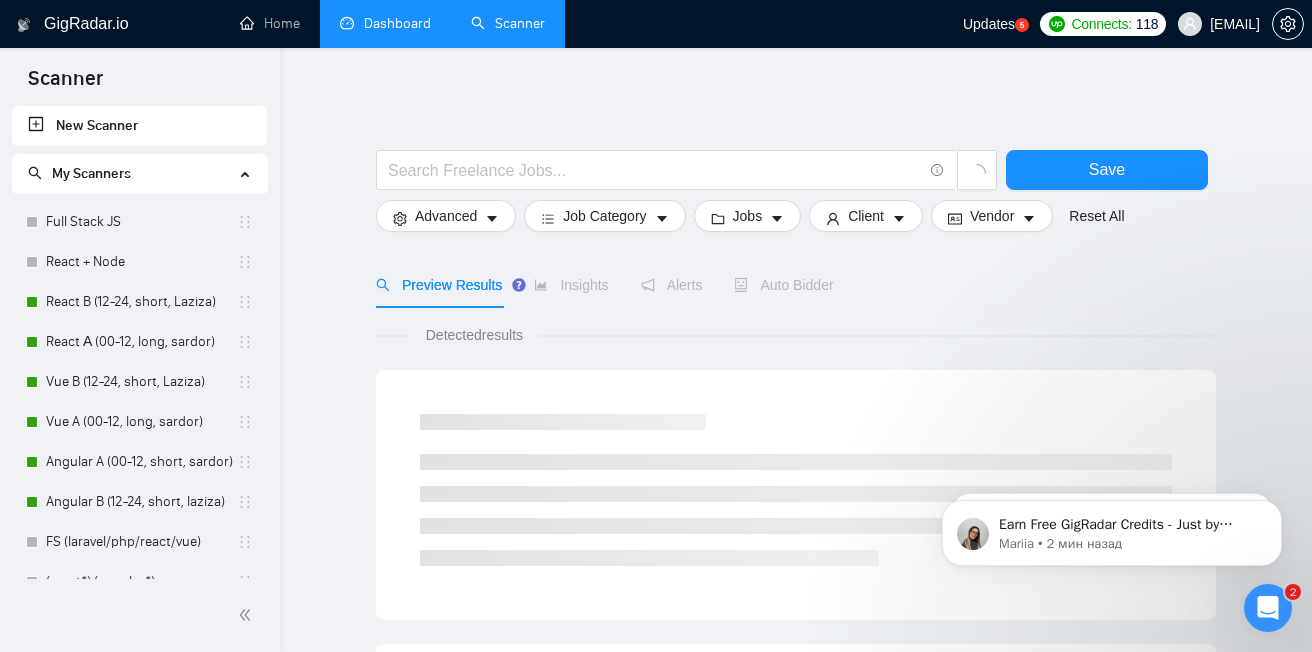 click on "Dashboard" at bounding box center [385, 23] 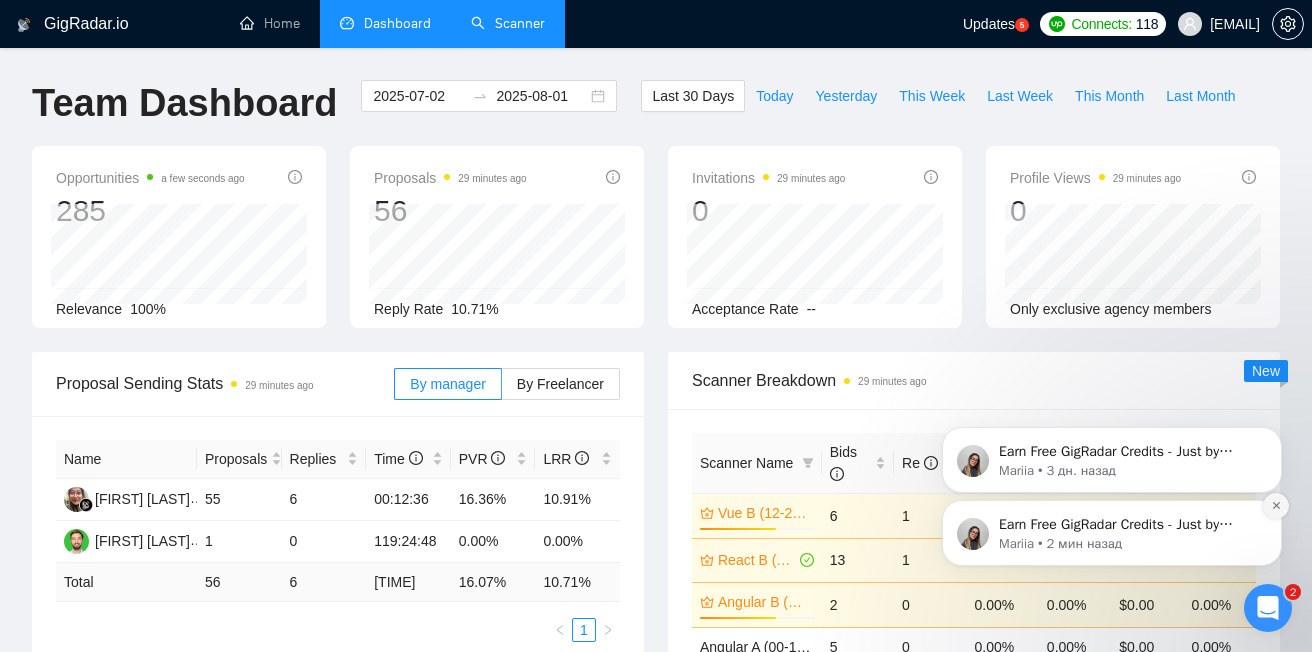 click 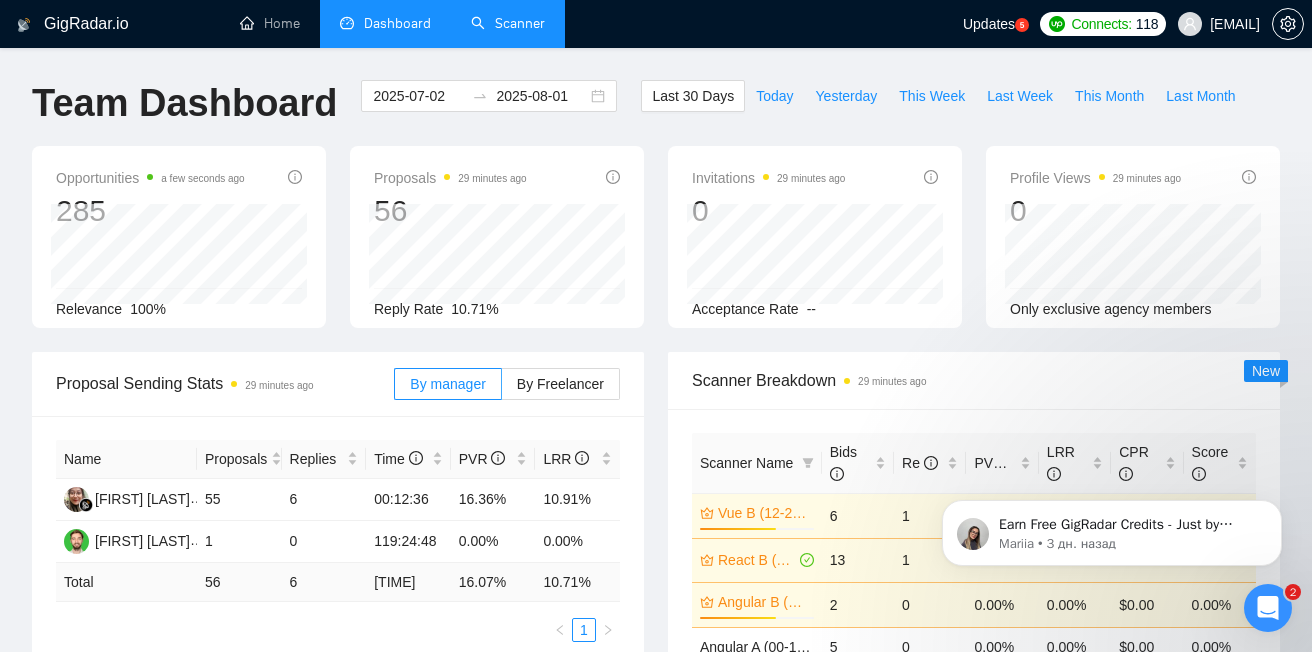 click 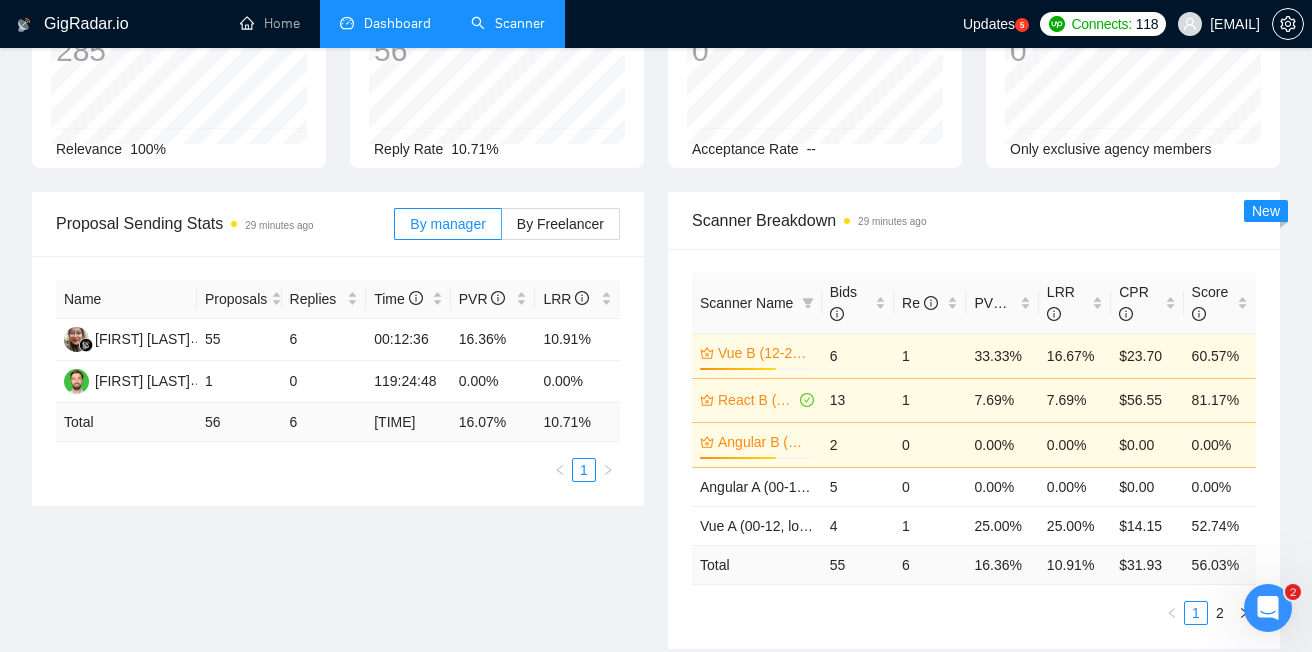 scroll, scrollTop: 167, scrollLeft: 0, axis: vertical 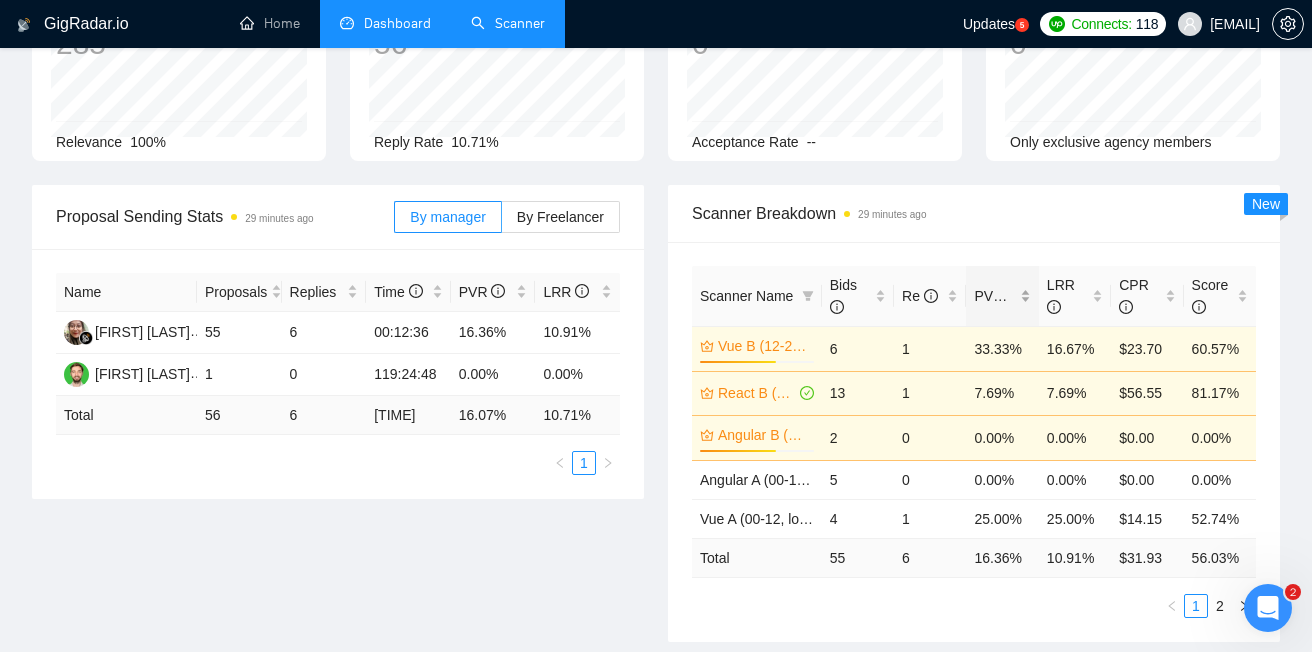 click on "PVR" at bounding box center [997, 296] 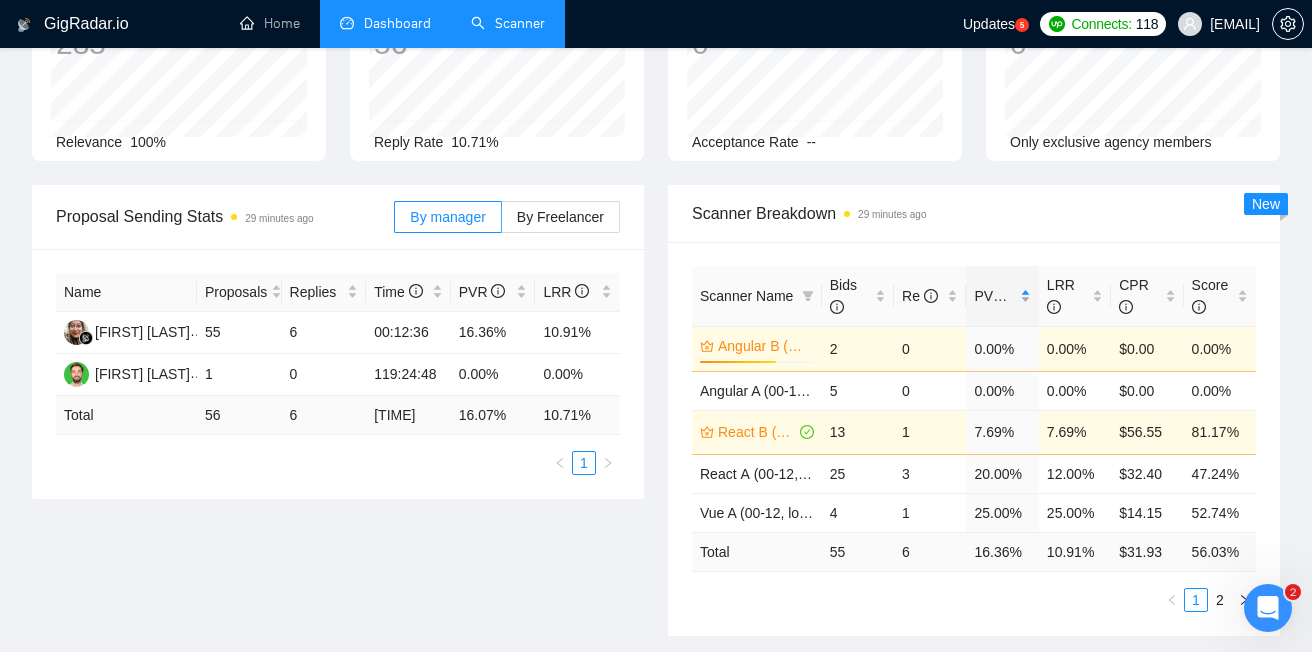 click on "PVR" at bounding box center (997, 296) 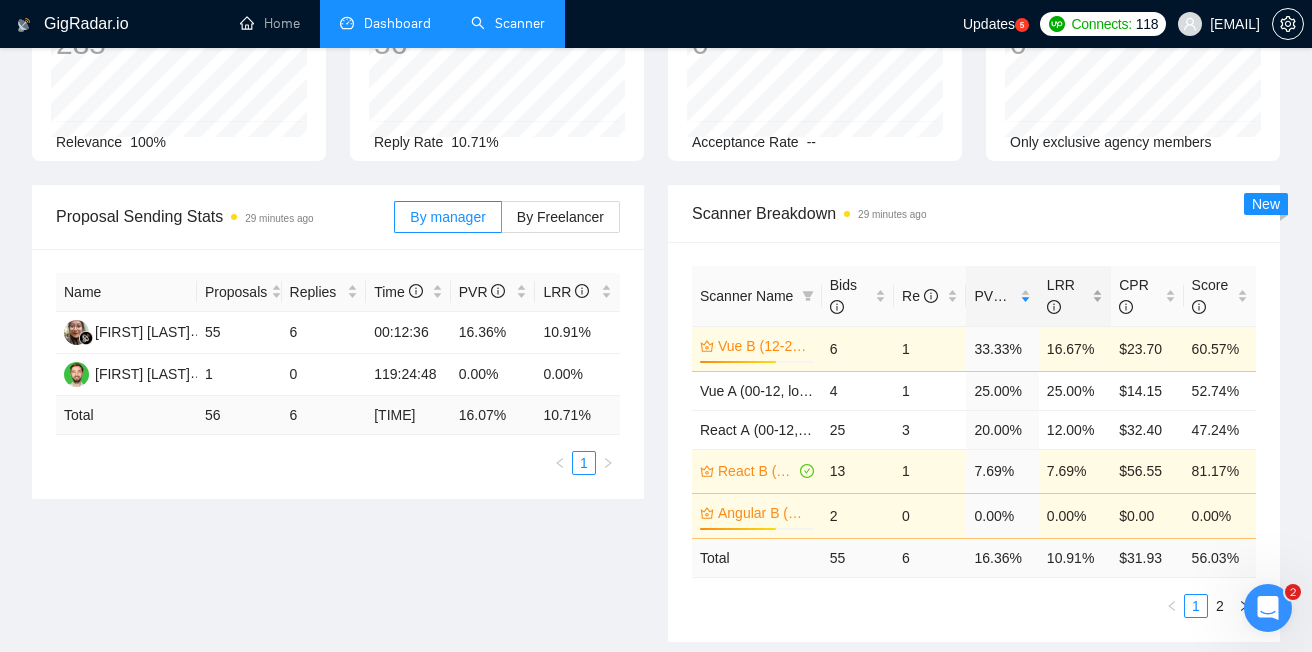 click on "LRR" at bounding box center [1061, 296] 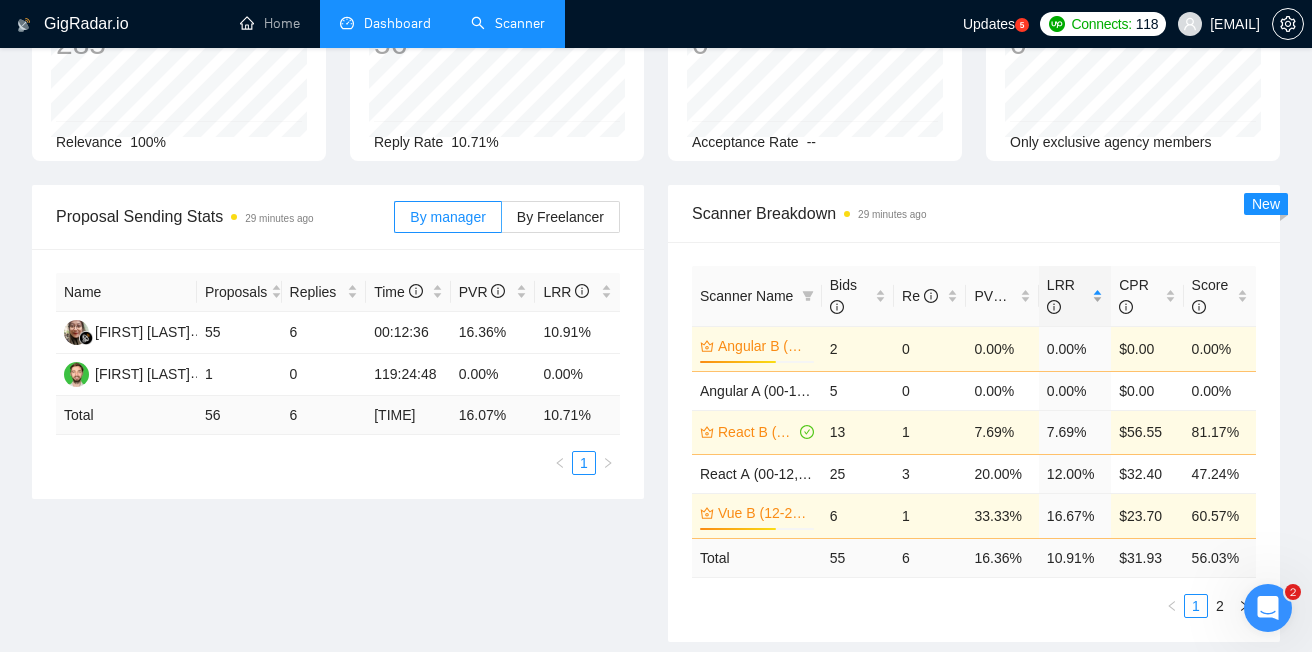 click on "LRR" at bounding box center (1061, 296) 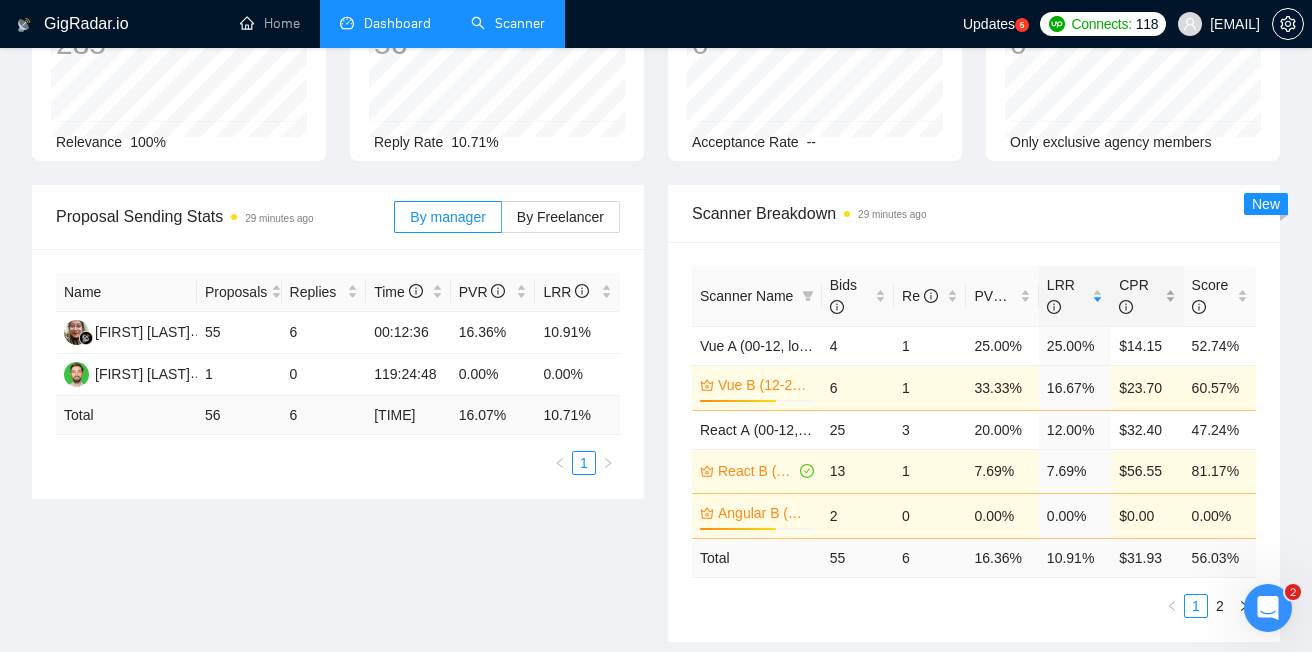 click on "CPR" at bounding box center [1134, 296] 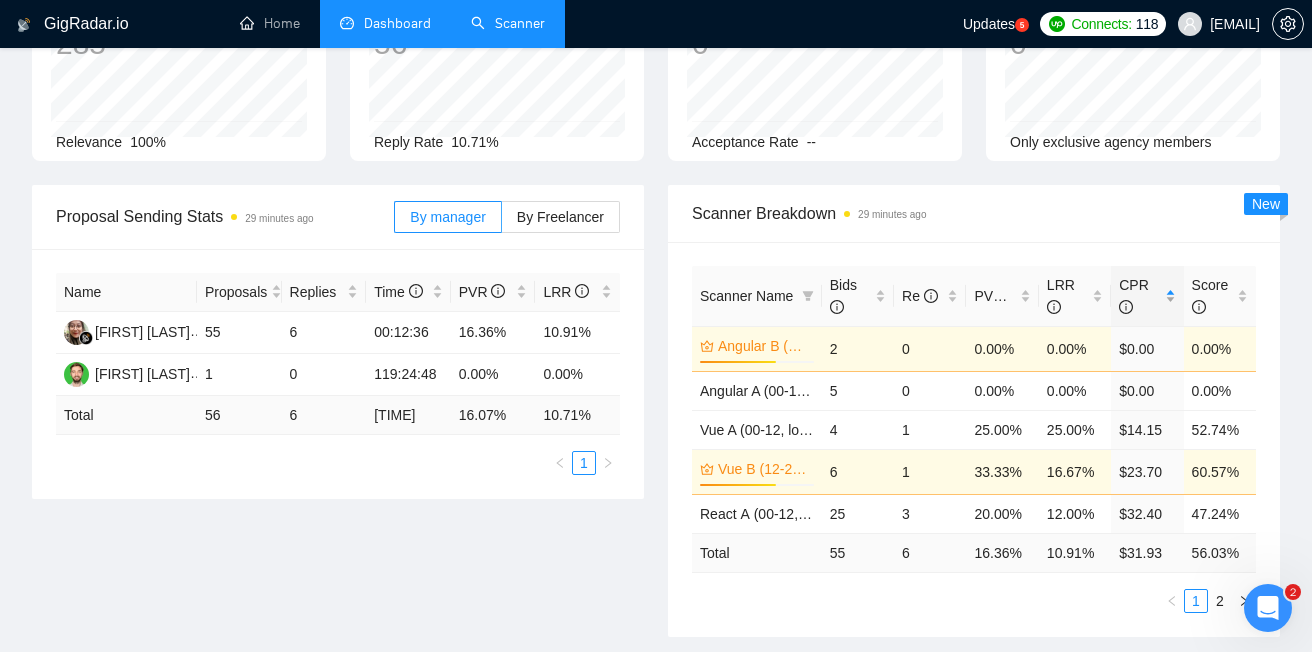 click on "CPR" at bounding box center (1134, 296) 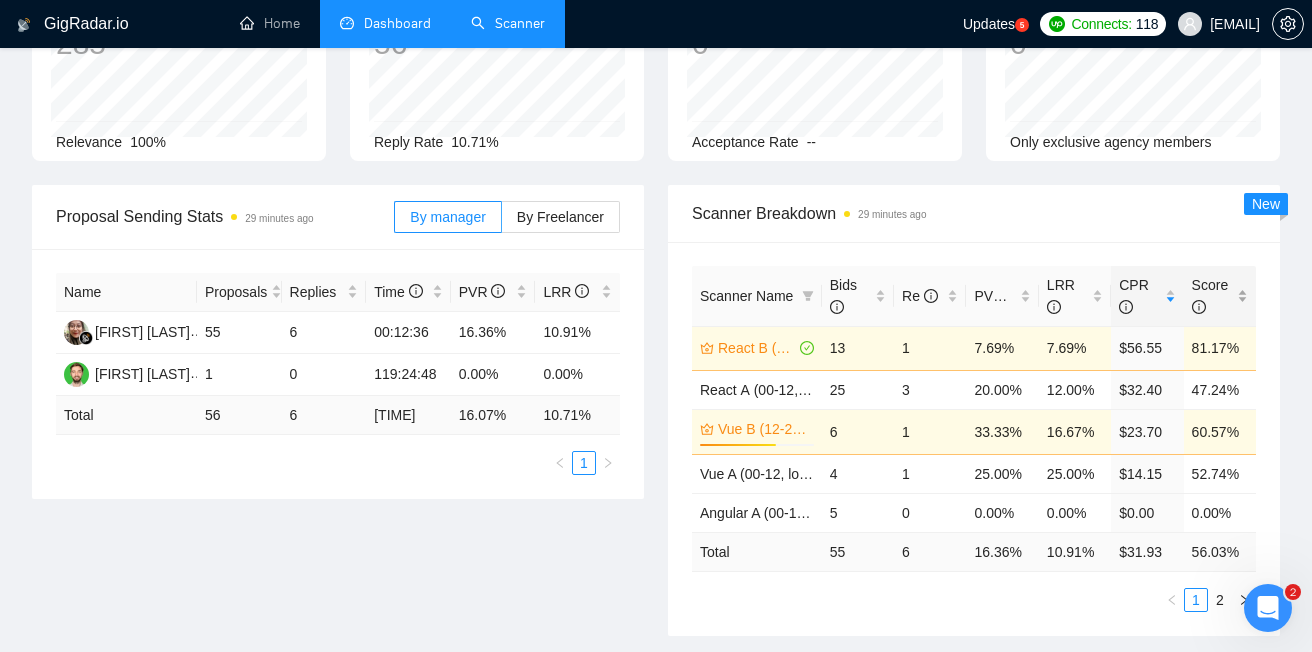 click on "Score" at bounding box center (1210, 296) 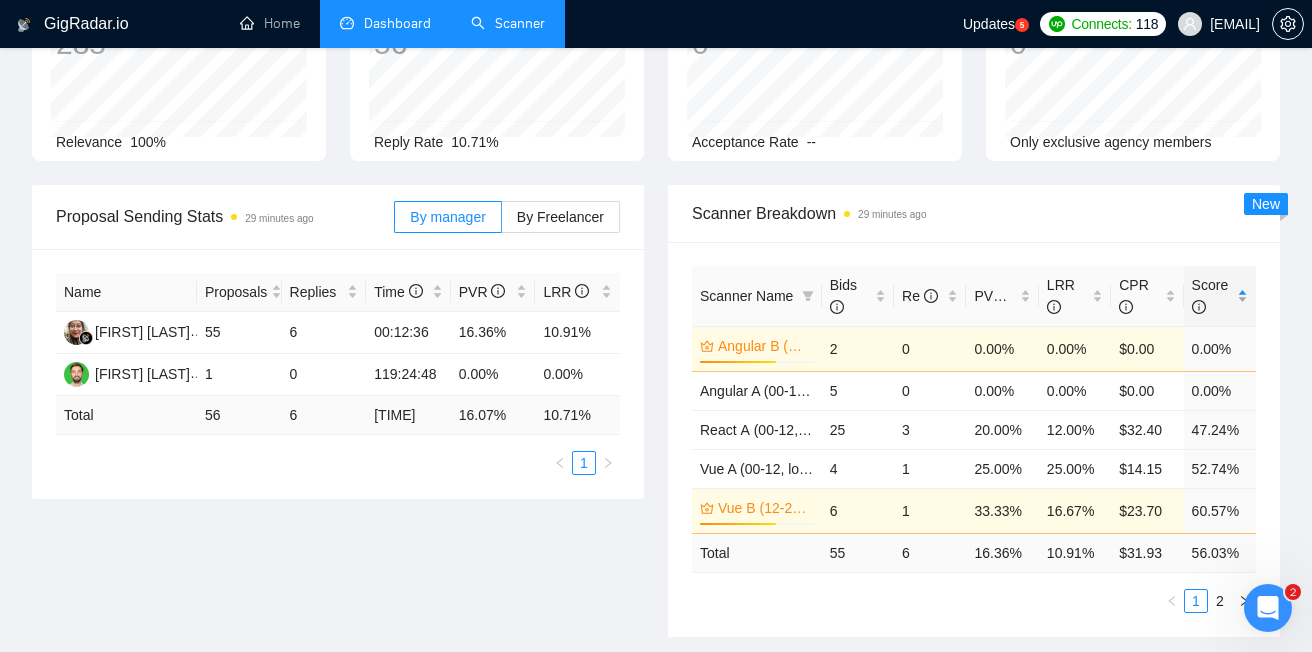 click on "Score" at bounding box center (1210, 296) 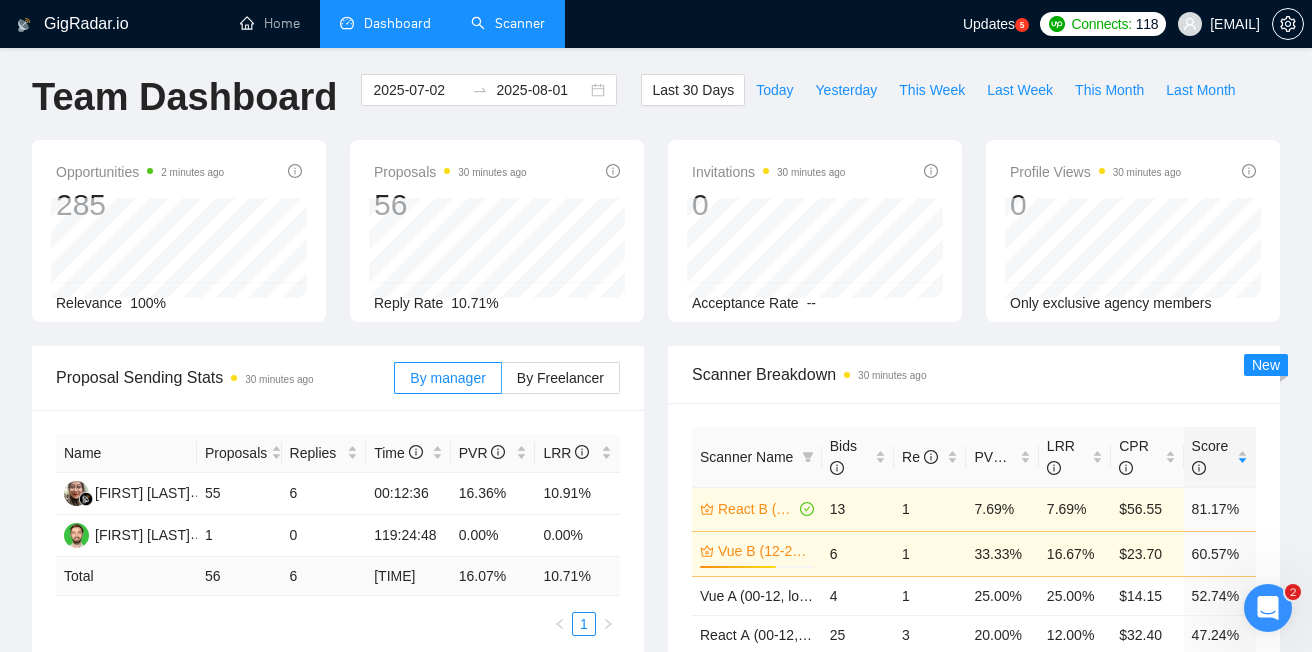 scroll, scrollTop: 0, scrollLeft: 0, axis: both 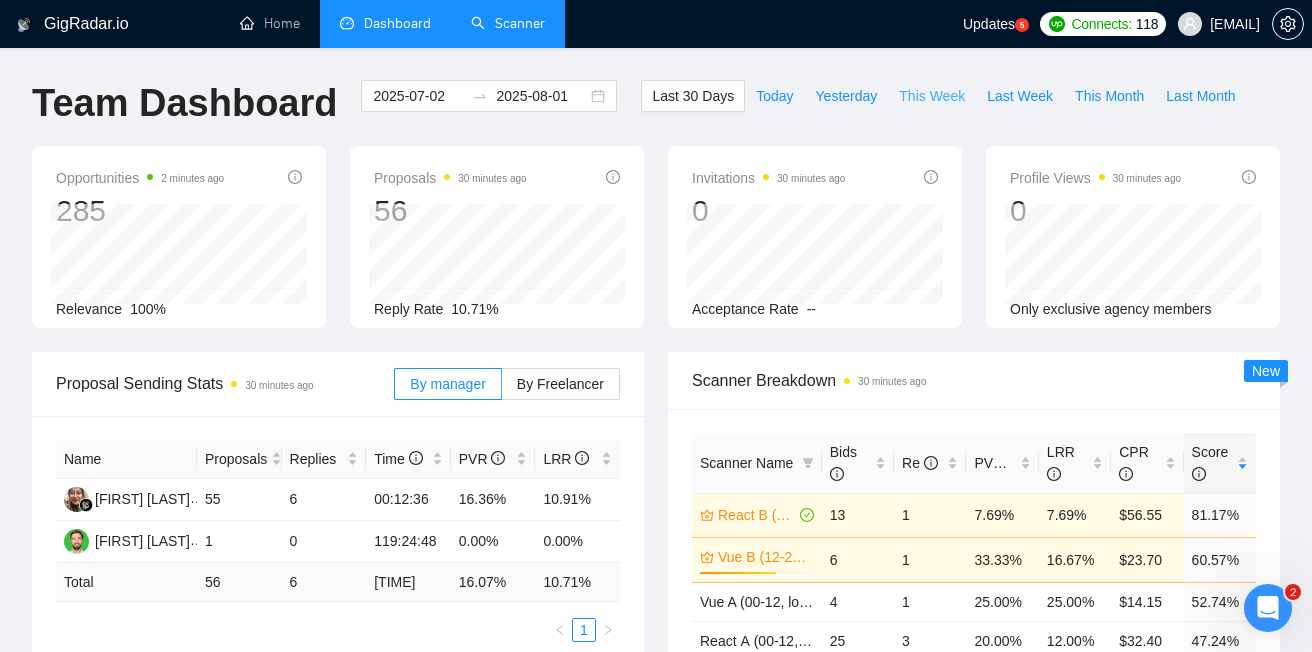 click on "This Week" at bounding box center (932, 96) 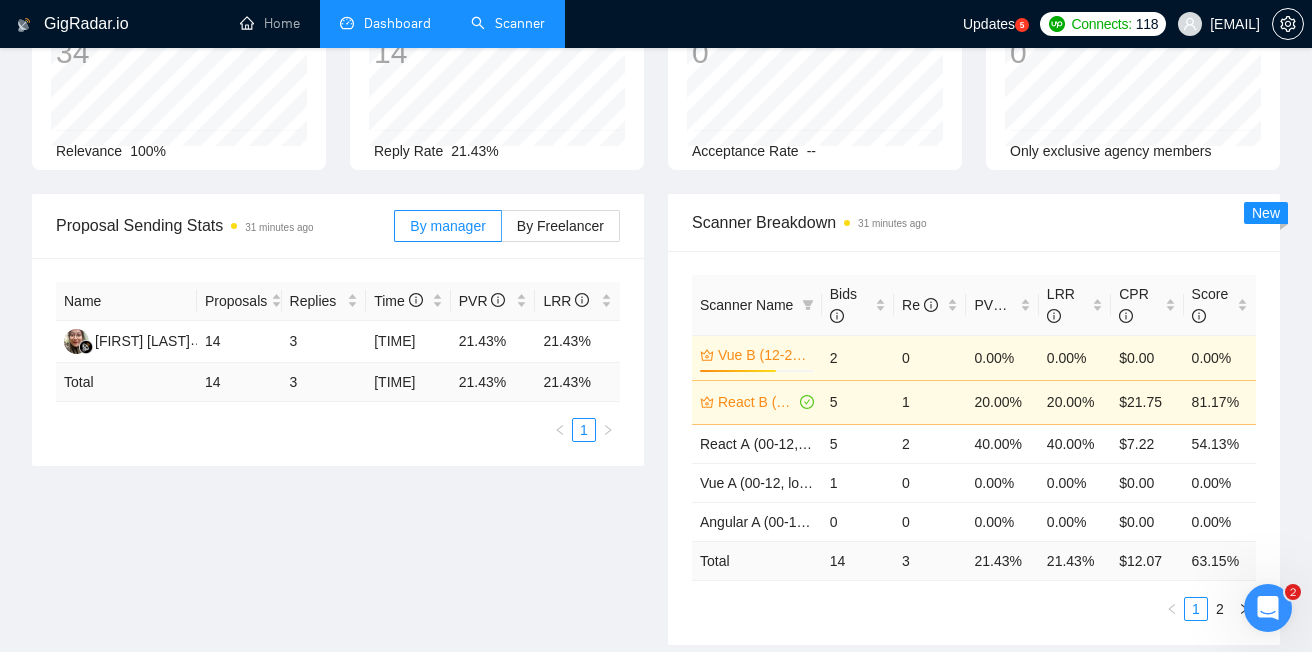 scroll, scrollTop: 197, scrollLeft: 0, axis: vertical 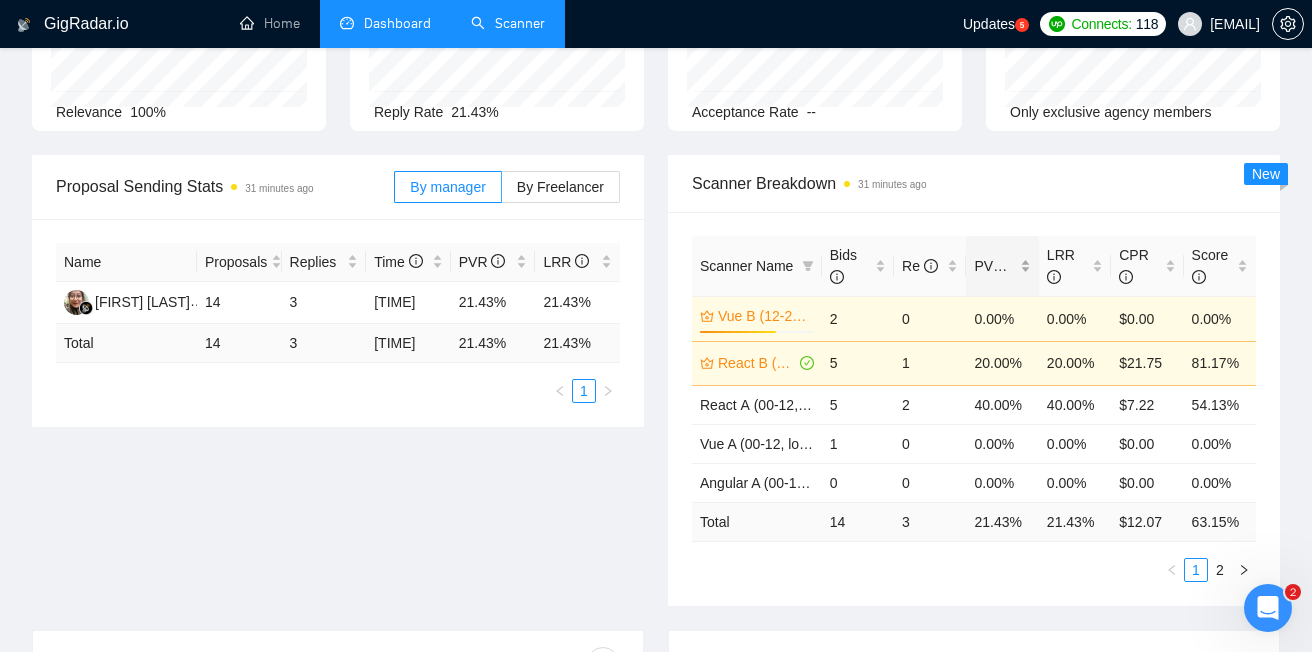 click on "PVR" at bounding box center (997, 266) 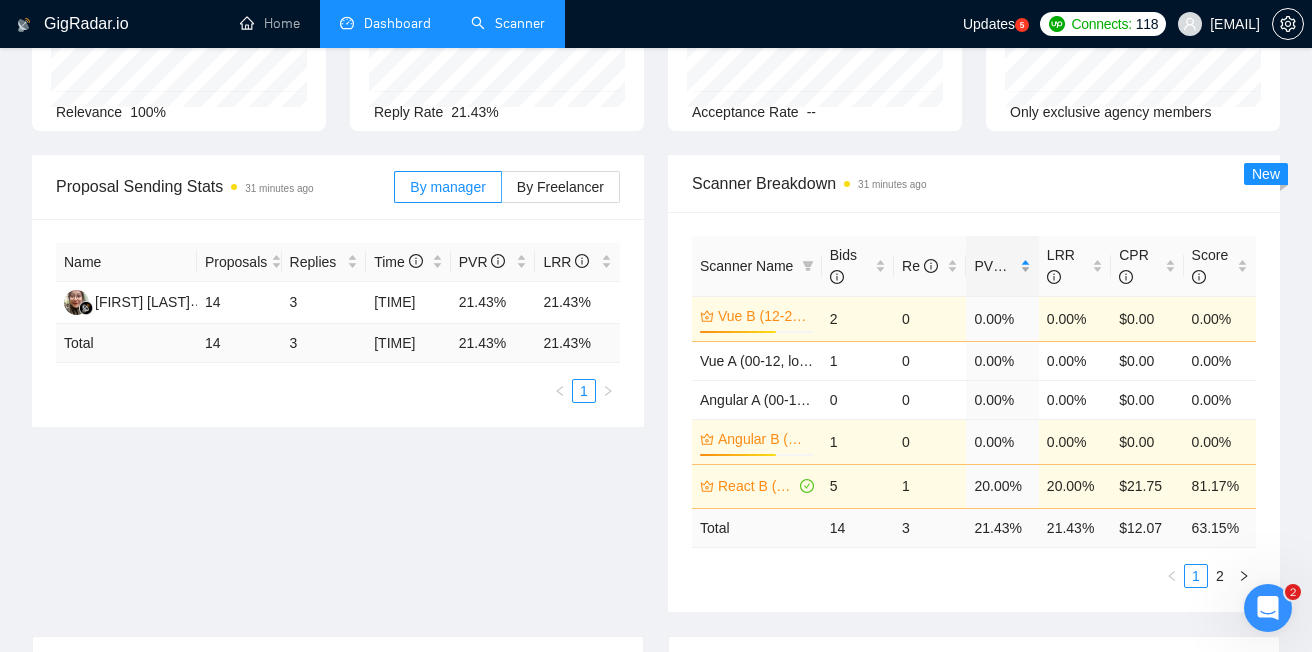 click on "PVR" at bounding box center [997, 266] 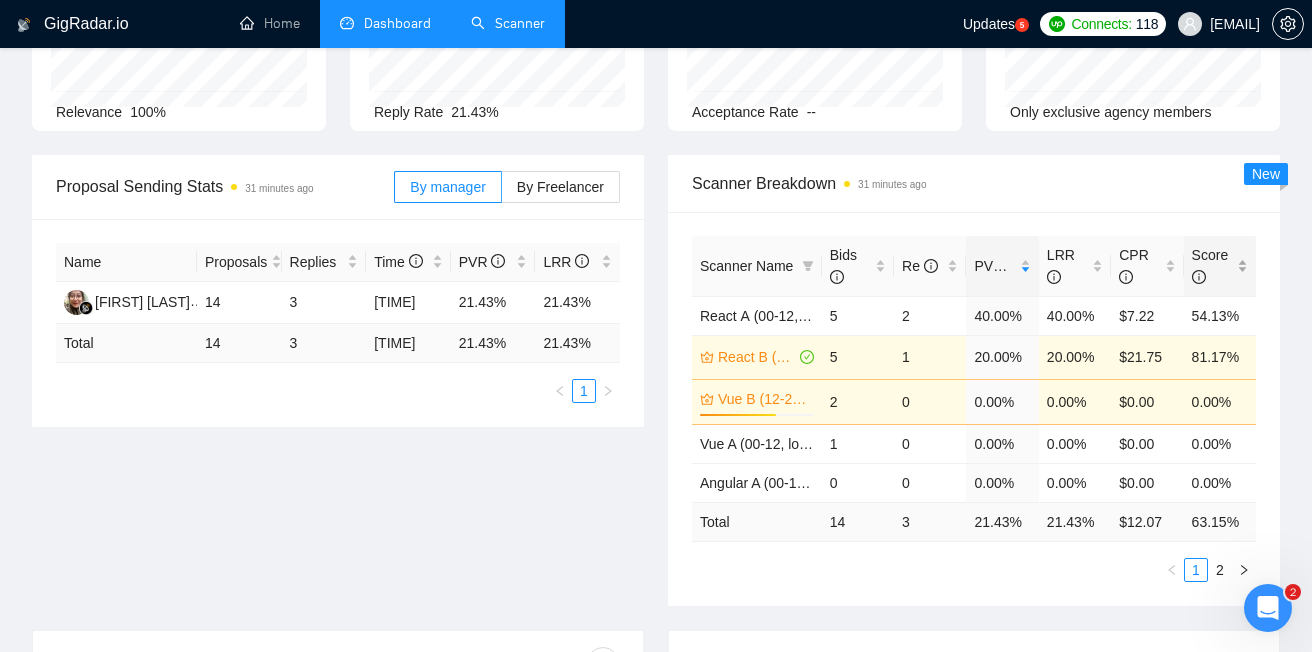 click on "Score" at bounding box center (1210, 266) 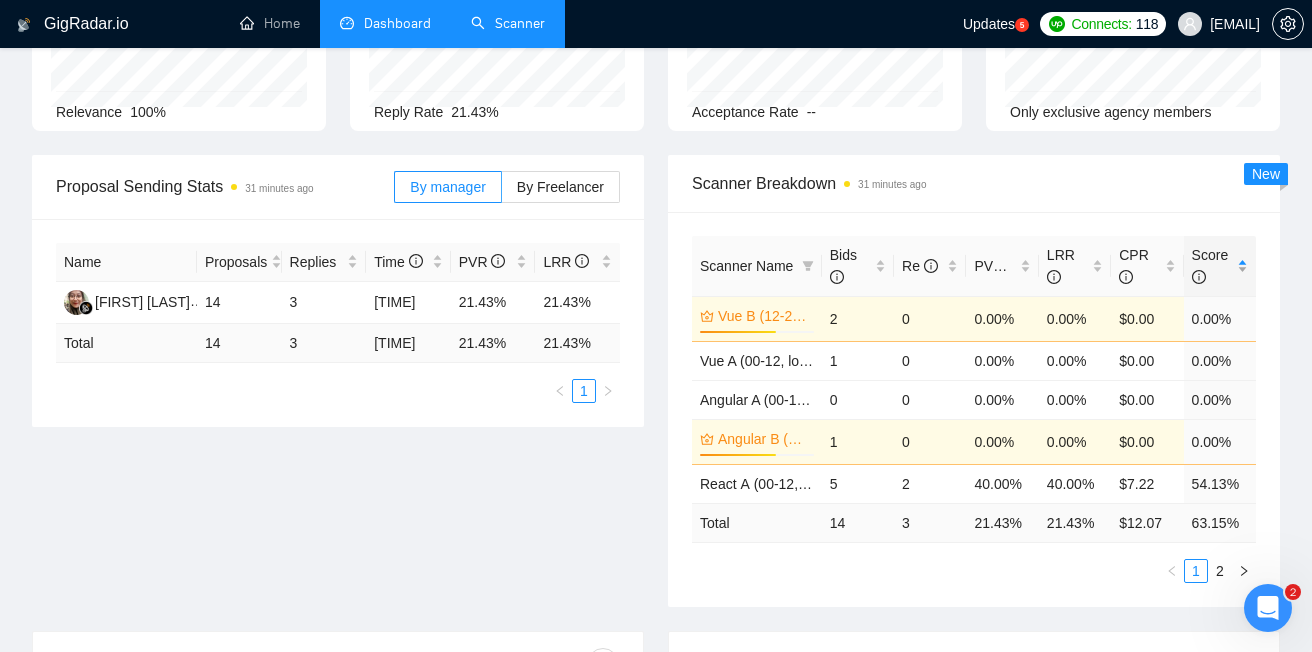 click on "Score" at bounding box center (1210, 266) 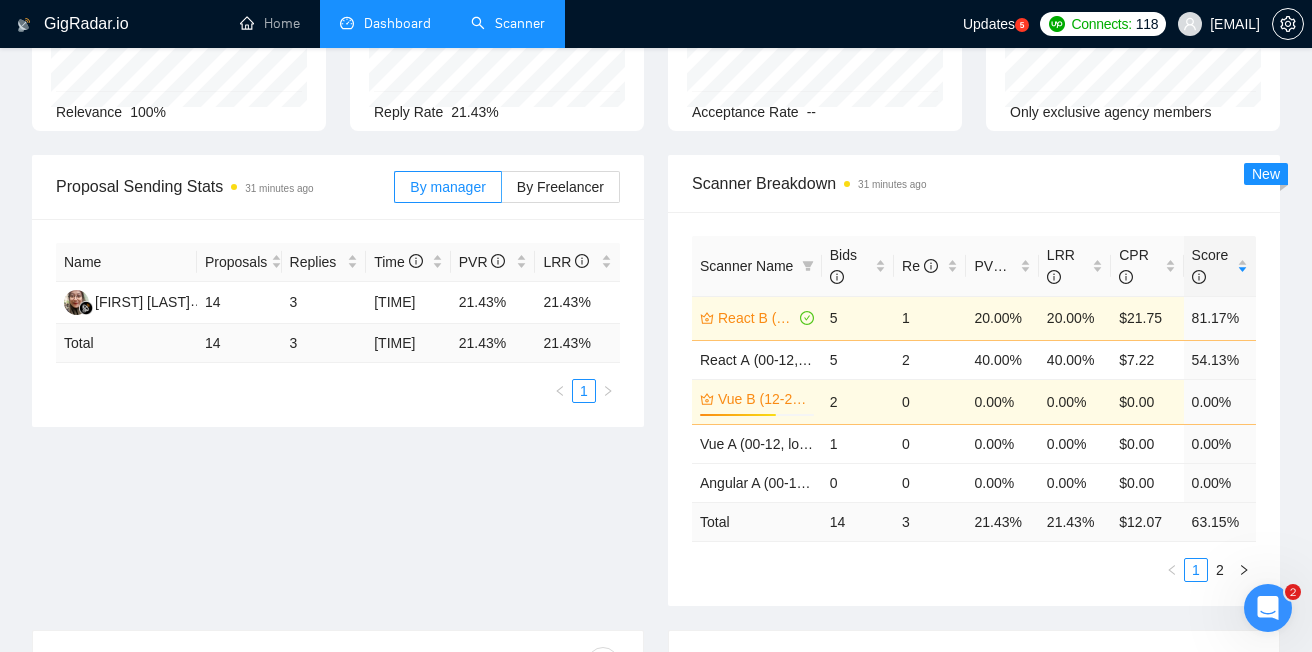scroll, scrollTop: 0, scrollLeft: 0, axis: both 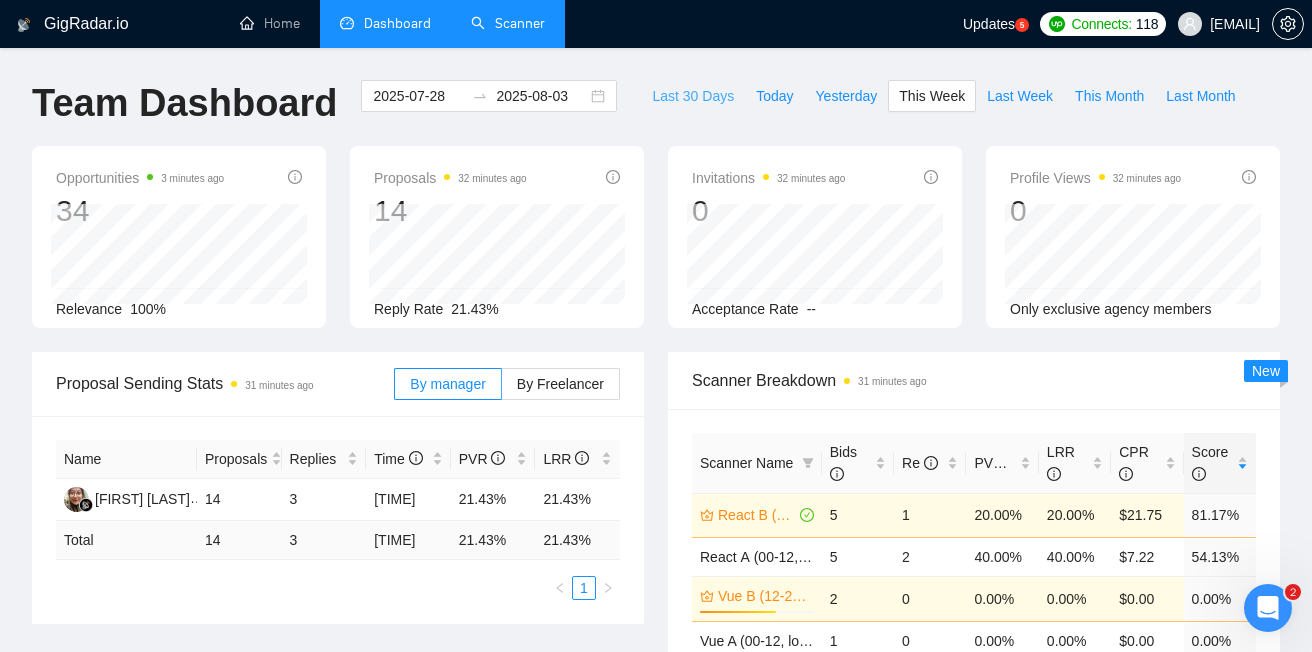 click on "Last 30 Days" at bounding box center (693, 96) 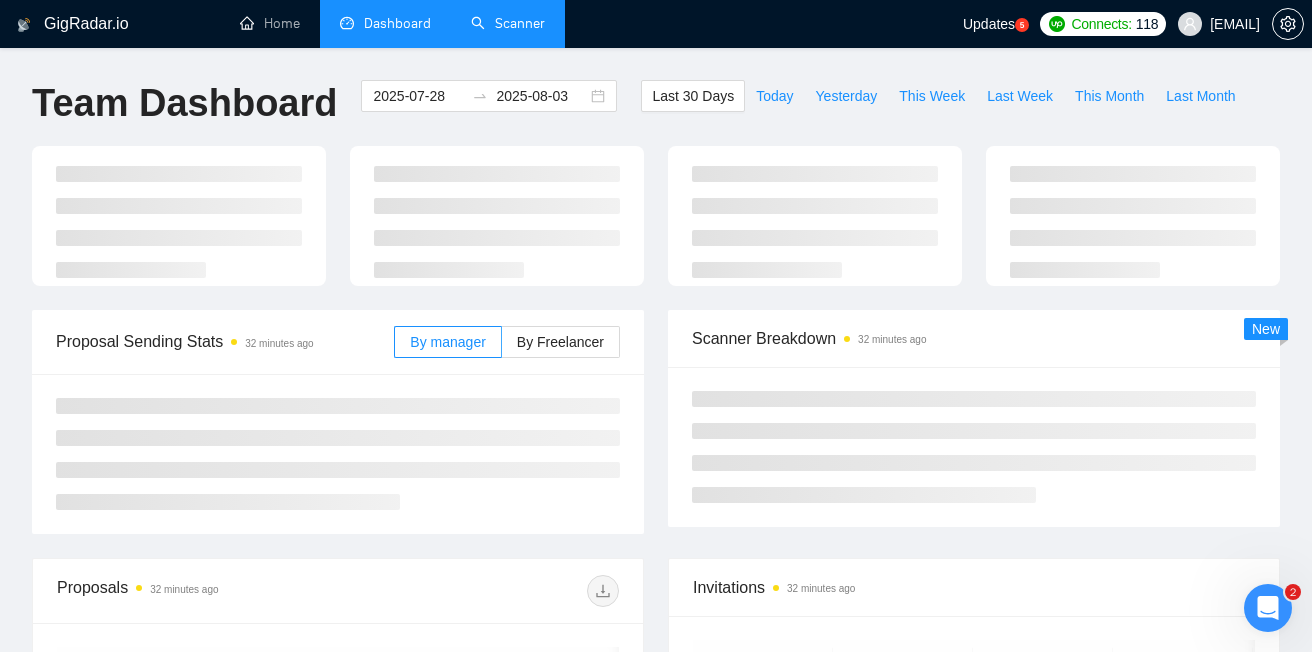 type on "2025-07-02" 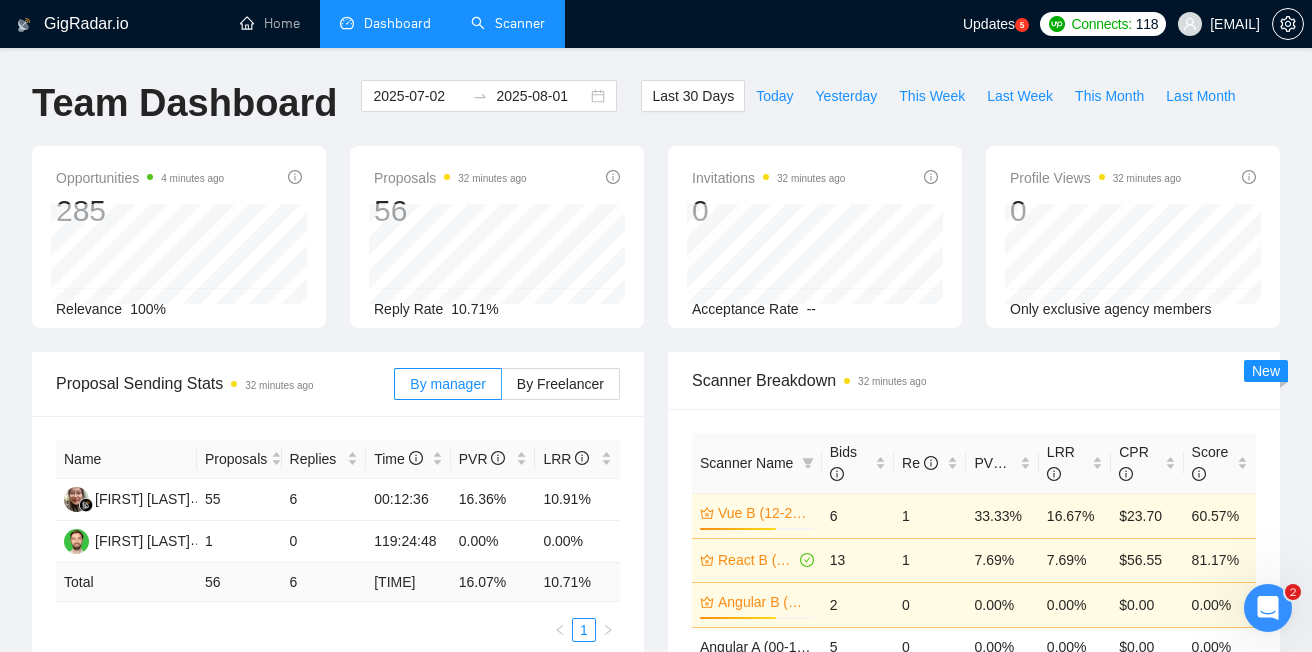 click on "Scanner" at bounding box center (508, 23) 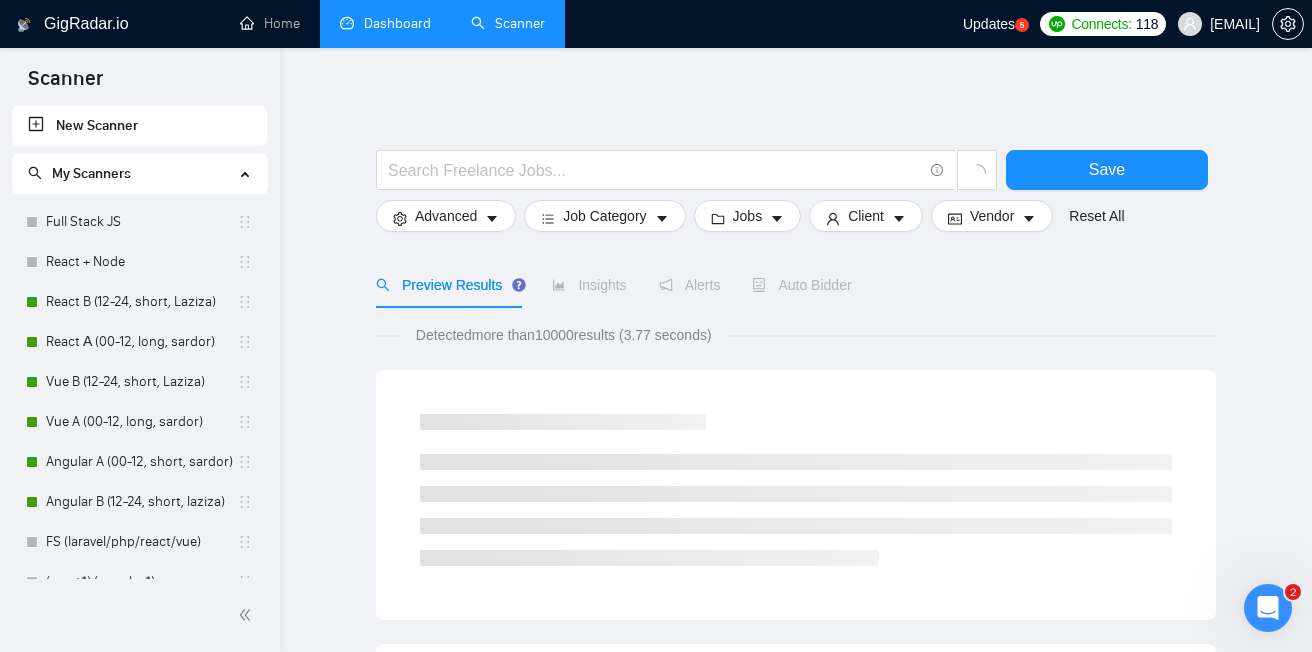 click on "Dashboard" at bounding box center [385, 23] 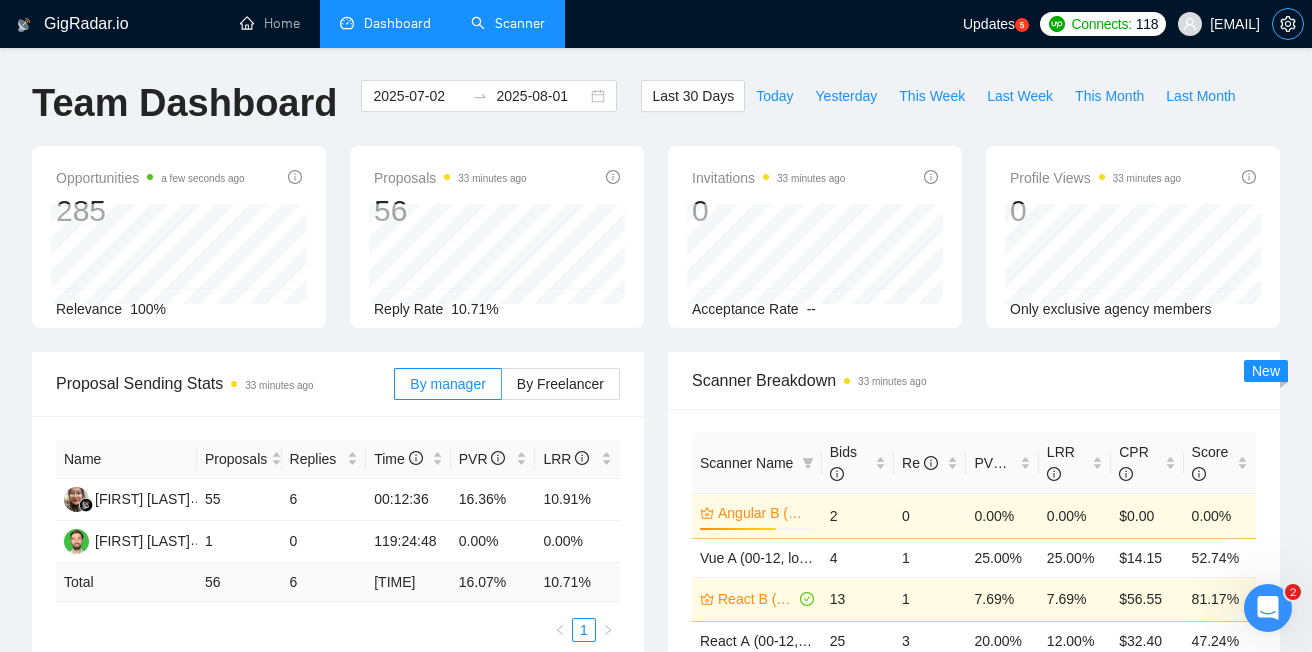 click at bounding box center (1288, 24) 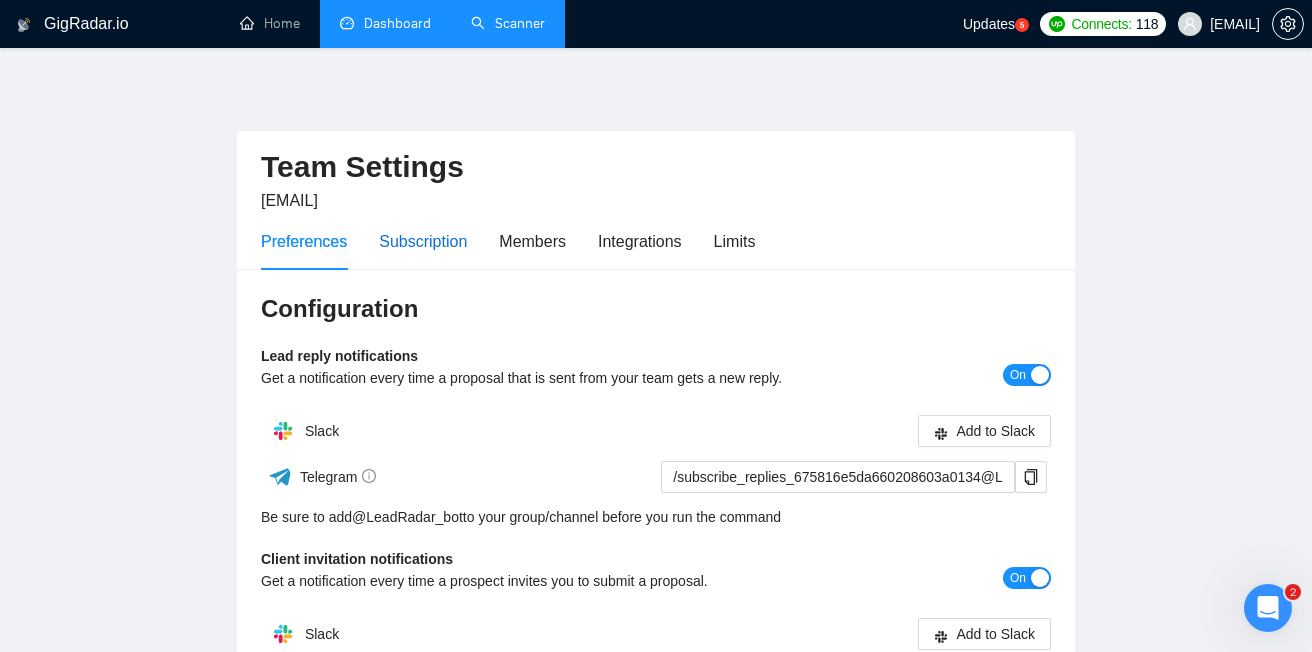 click on "Subscription" at bounding box center (423, 241) 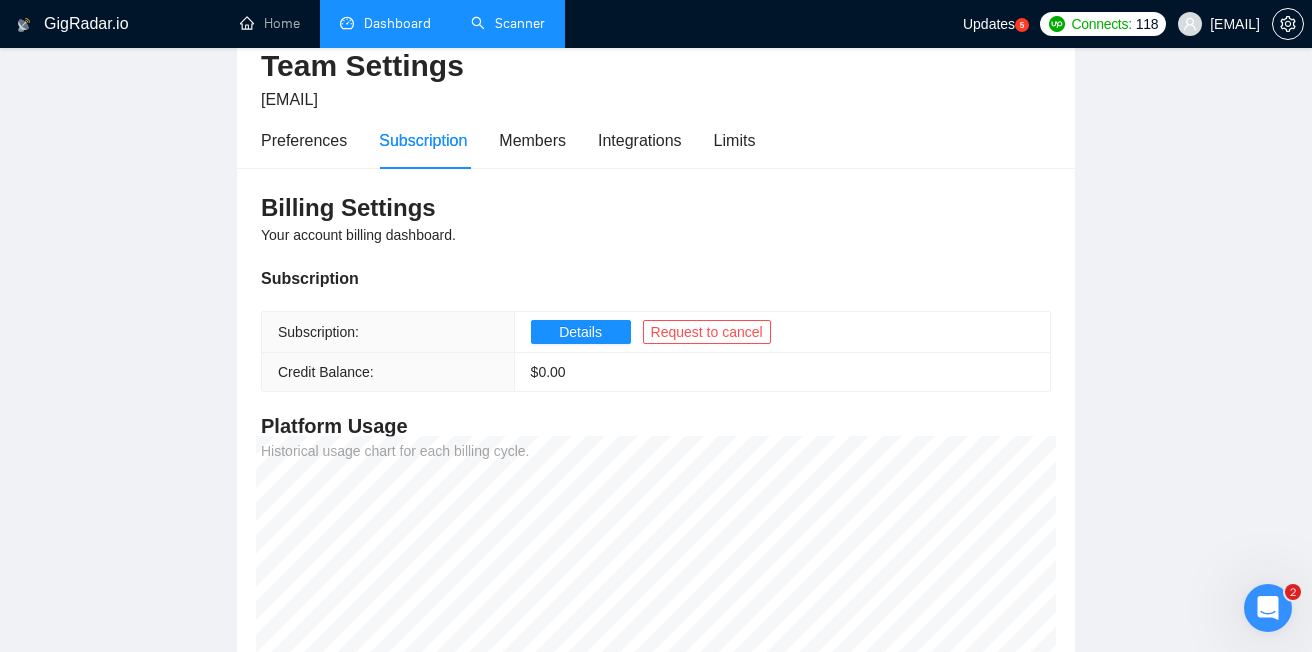 scroll, scrollTop: 0, scrollLeft: 0, axis: both 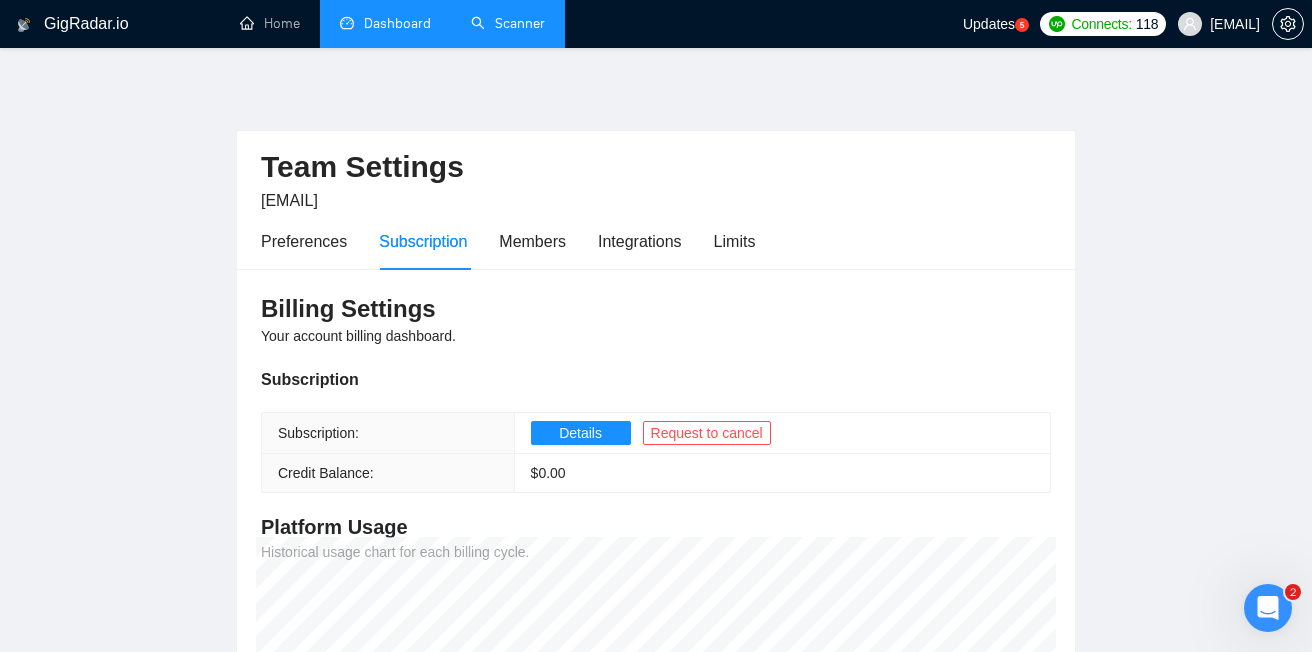 click on "Dashboard" at bounding box center (385, 23) 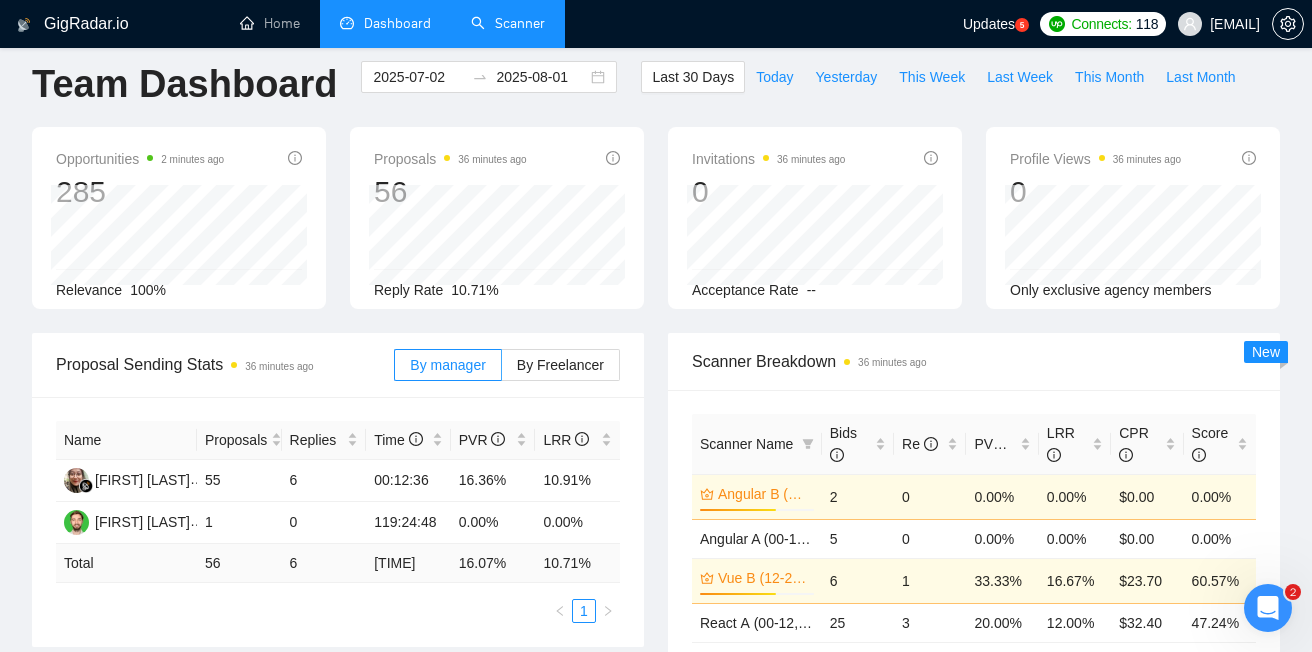 scroll, scrollTop: 21, scrollLeft: 0, axis: vertical 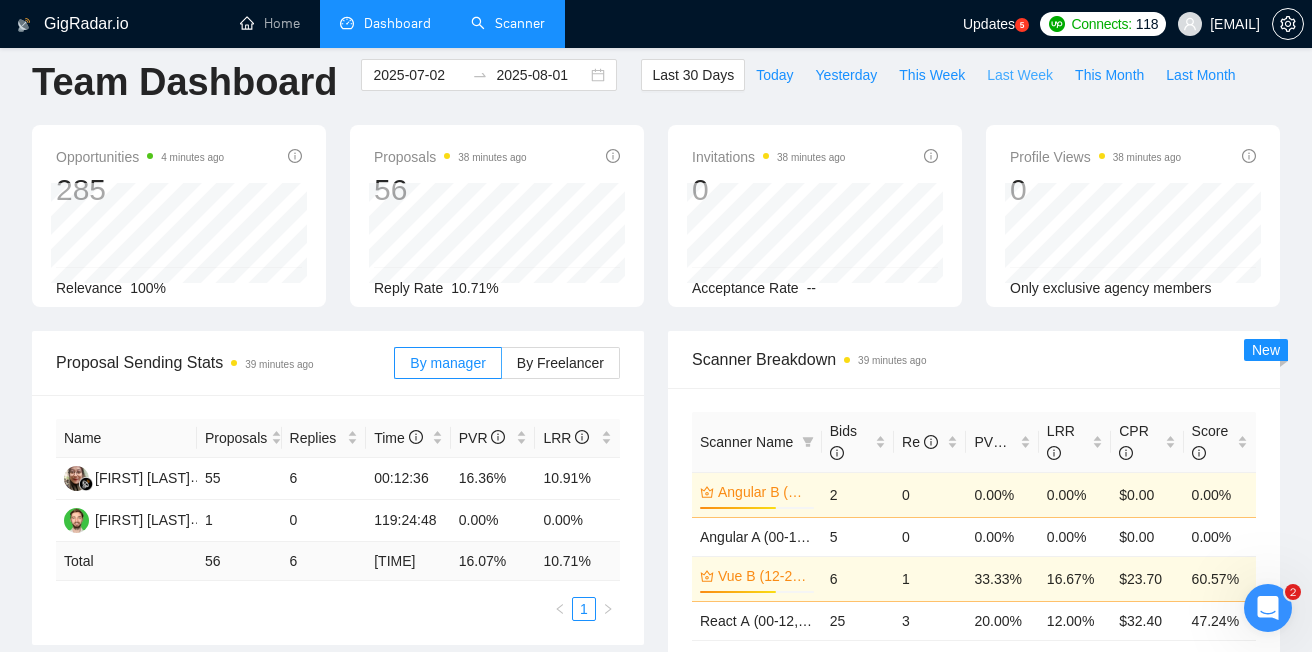 click on "Last Week" at bounding box center [1020, 75] 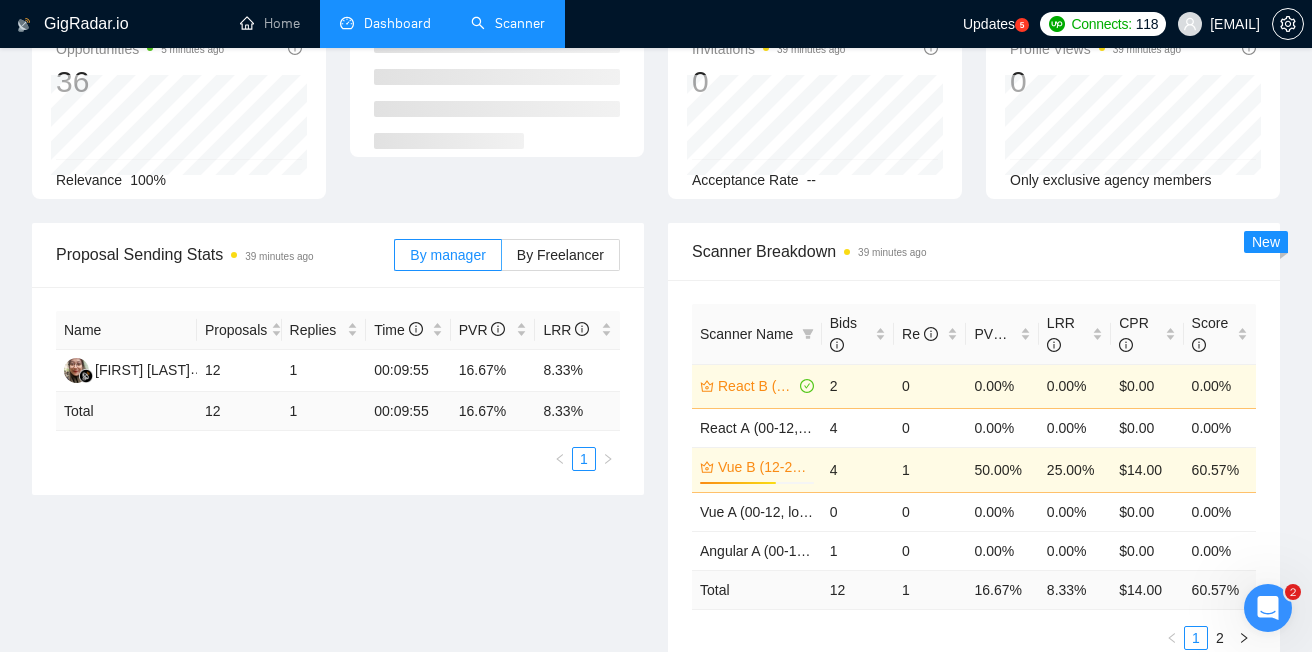 scroll, scrollTop: 162, scrollLeft: 0, axis: vertical 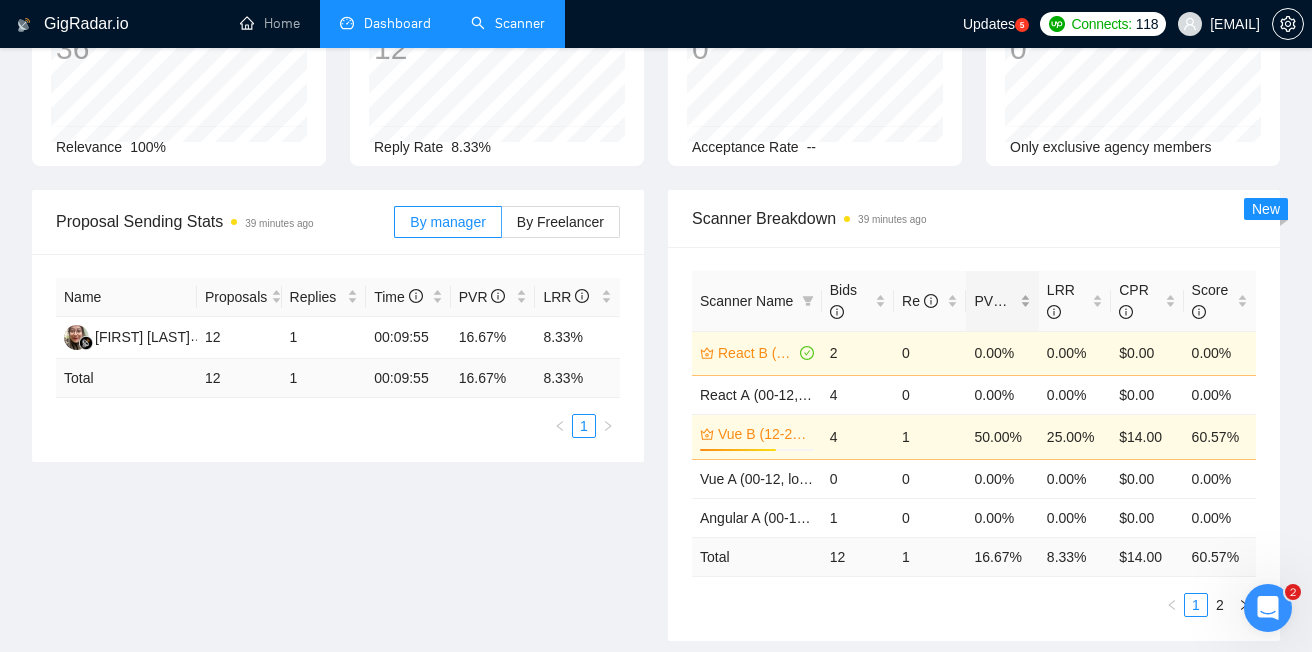 click on "PVR" at bounding box center [997, 301] 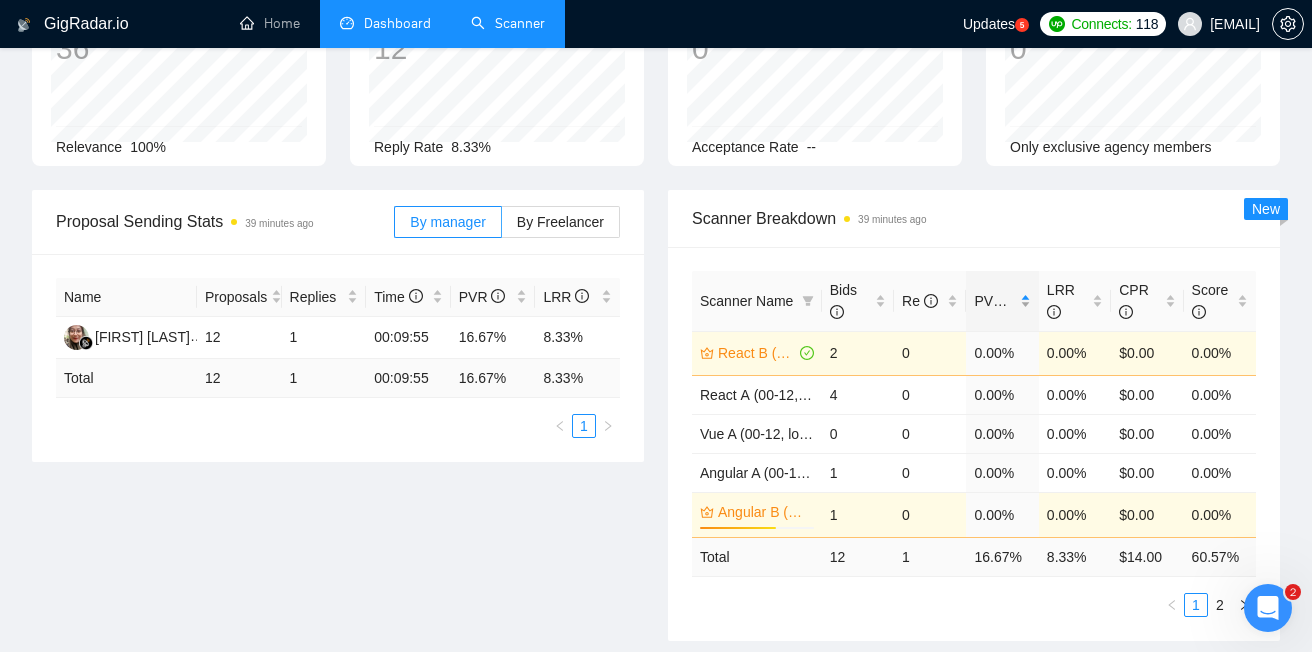 click on "PVR" at bounding box center (997, 301) 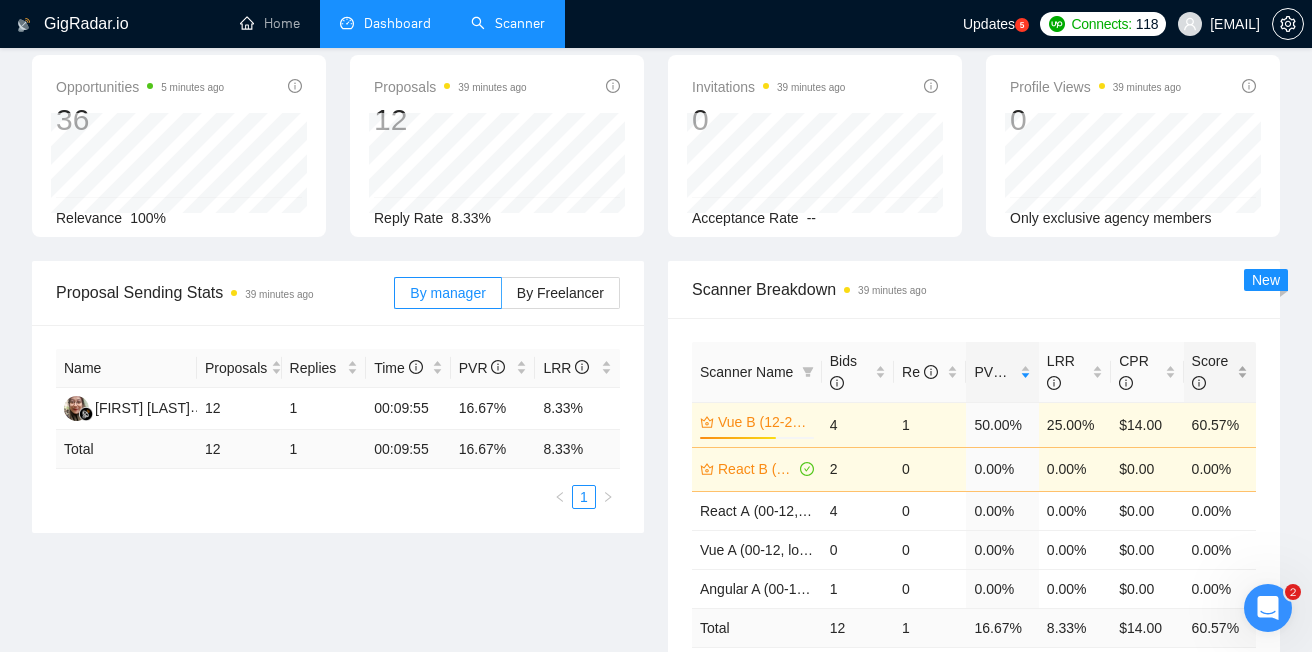scroll, scrollTop: 0, scrollLeft: 0, axis: both 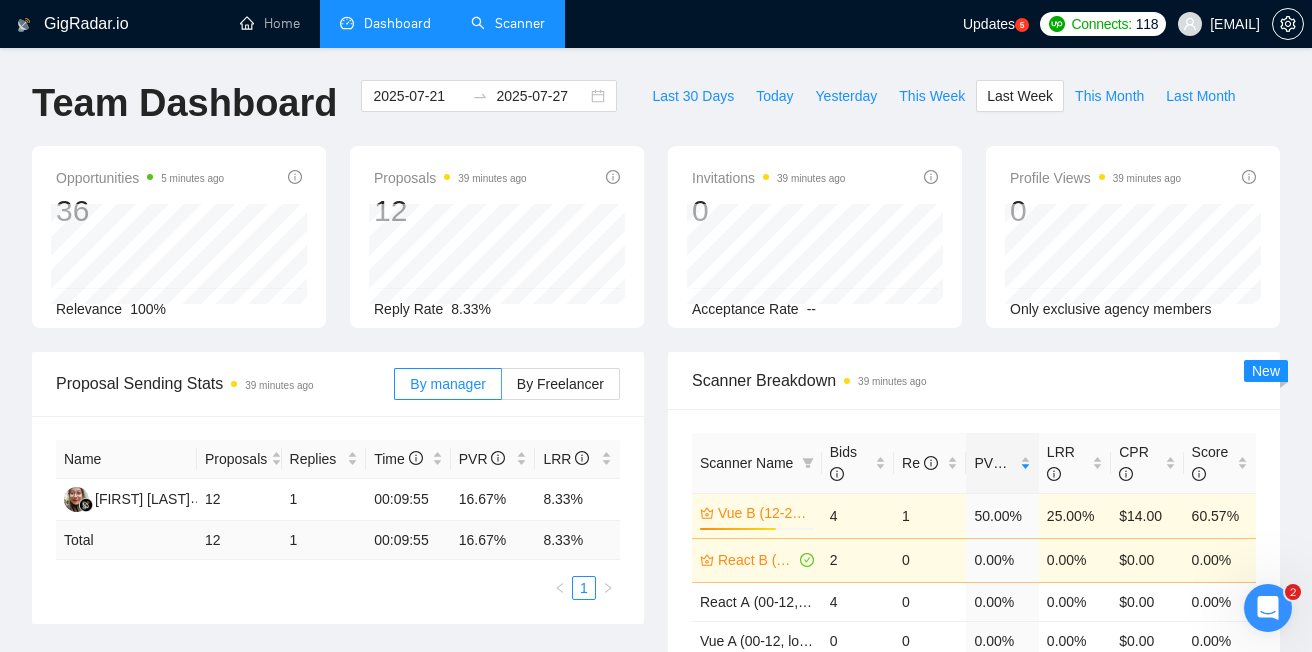click on "Scanner" at bounding box center [508, 23] 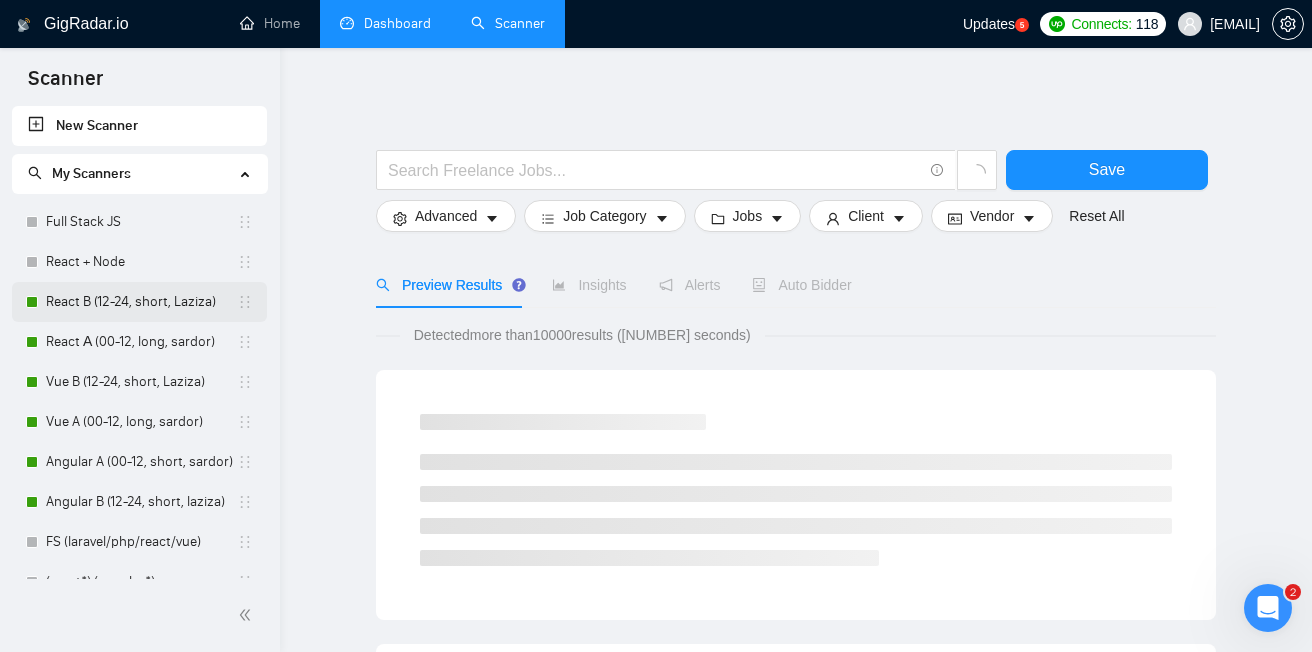 click on "React B (12-24, short, Laziza)" at bounding box center (141, 302) 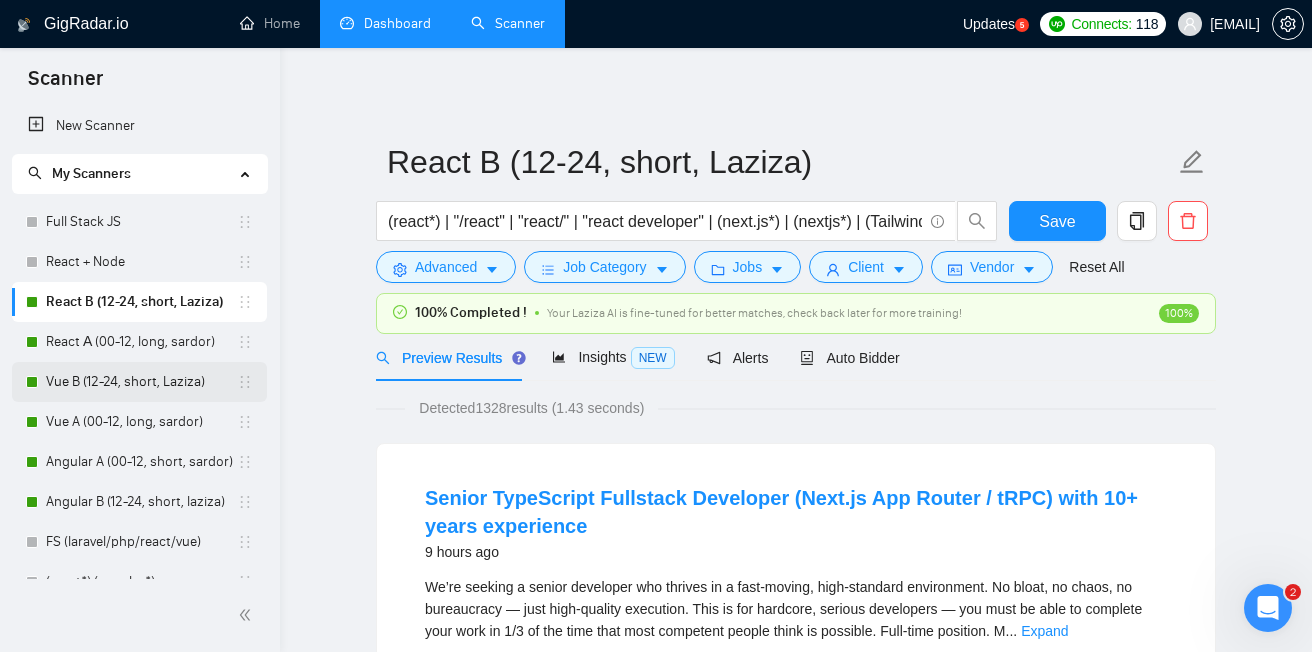 click on "Vue B (12-24, short, Laziza)" at bounding box center (141, 382) 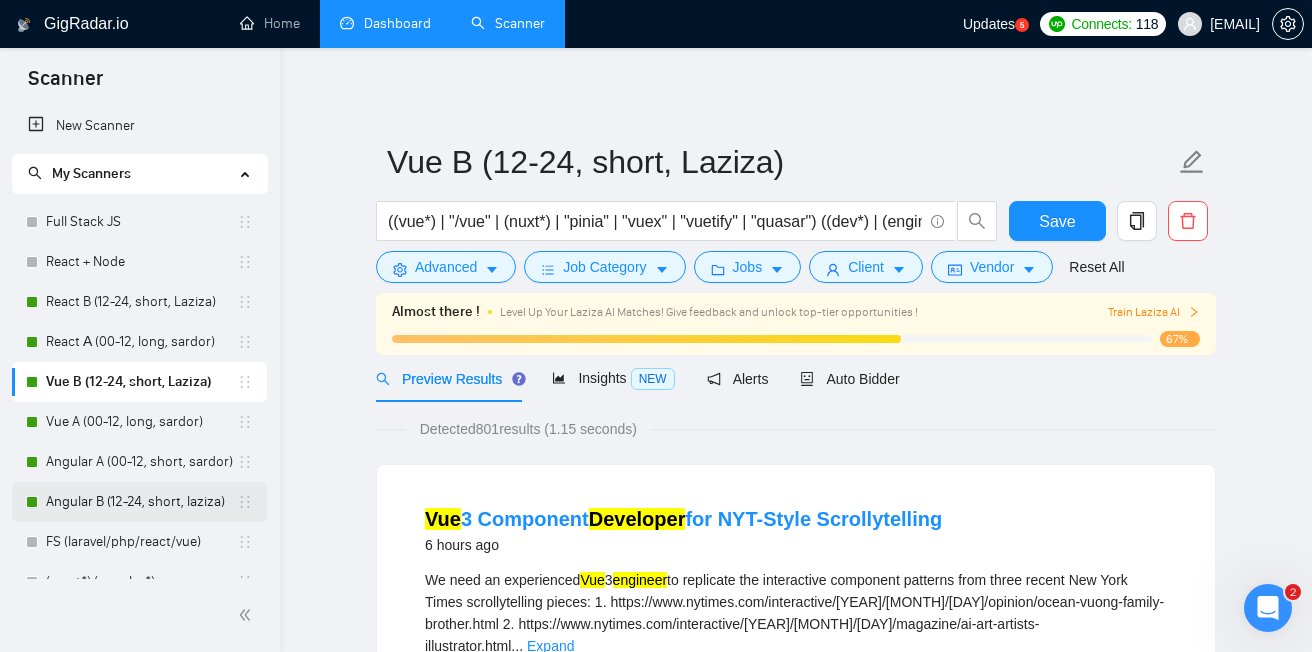 click on "Angular B (12-24, short, laziza)" at bounding box center [141, 502] 